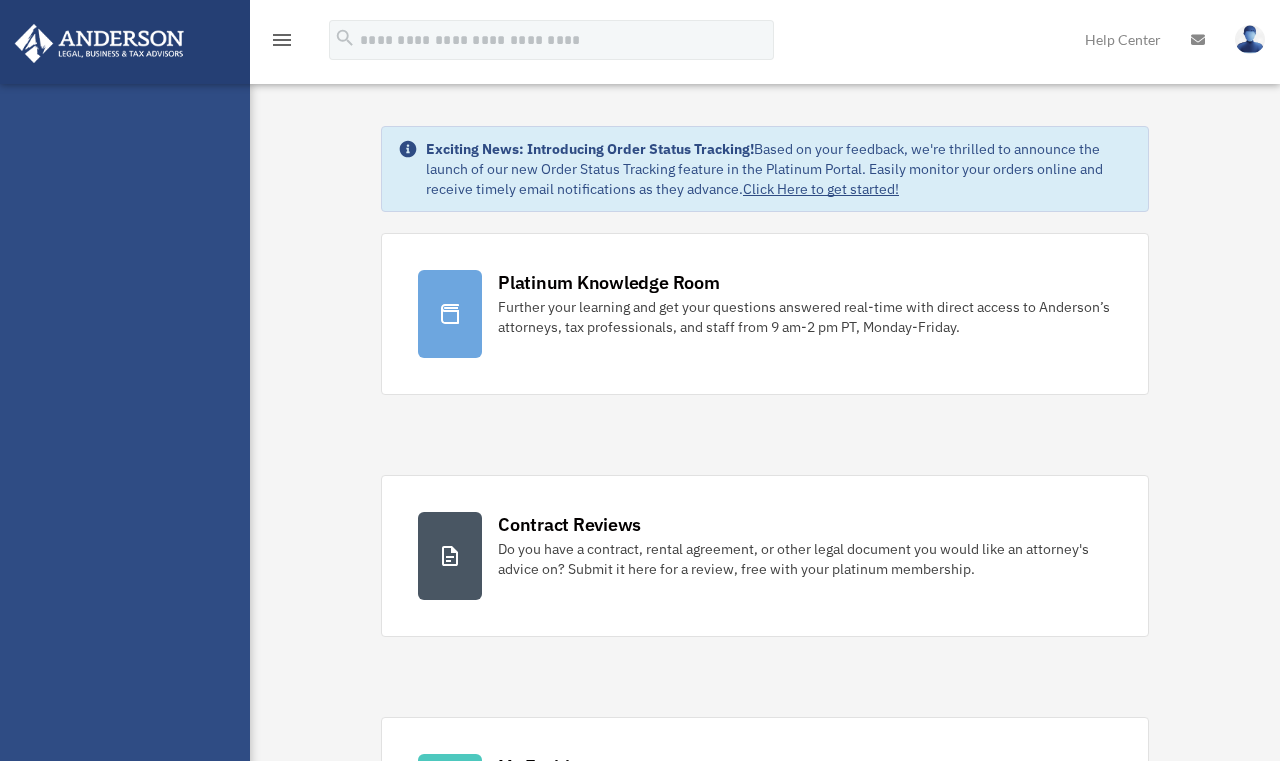 scroll, scrollTop: 0, scrollLeft: 0, axis: both 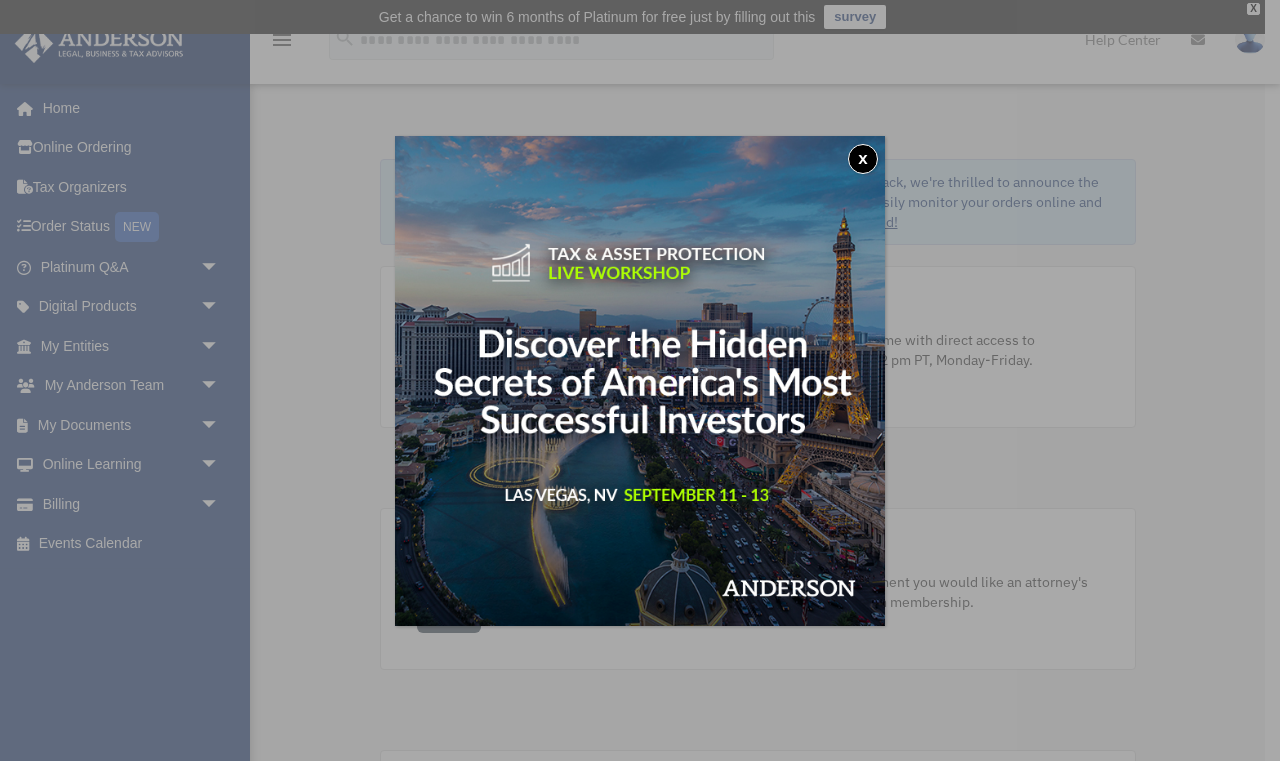 click on "x" at bounding box center [863, 159] 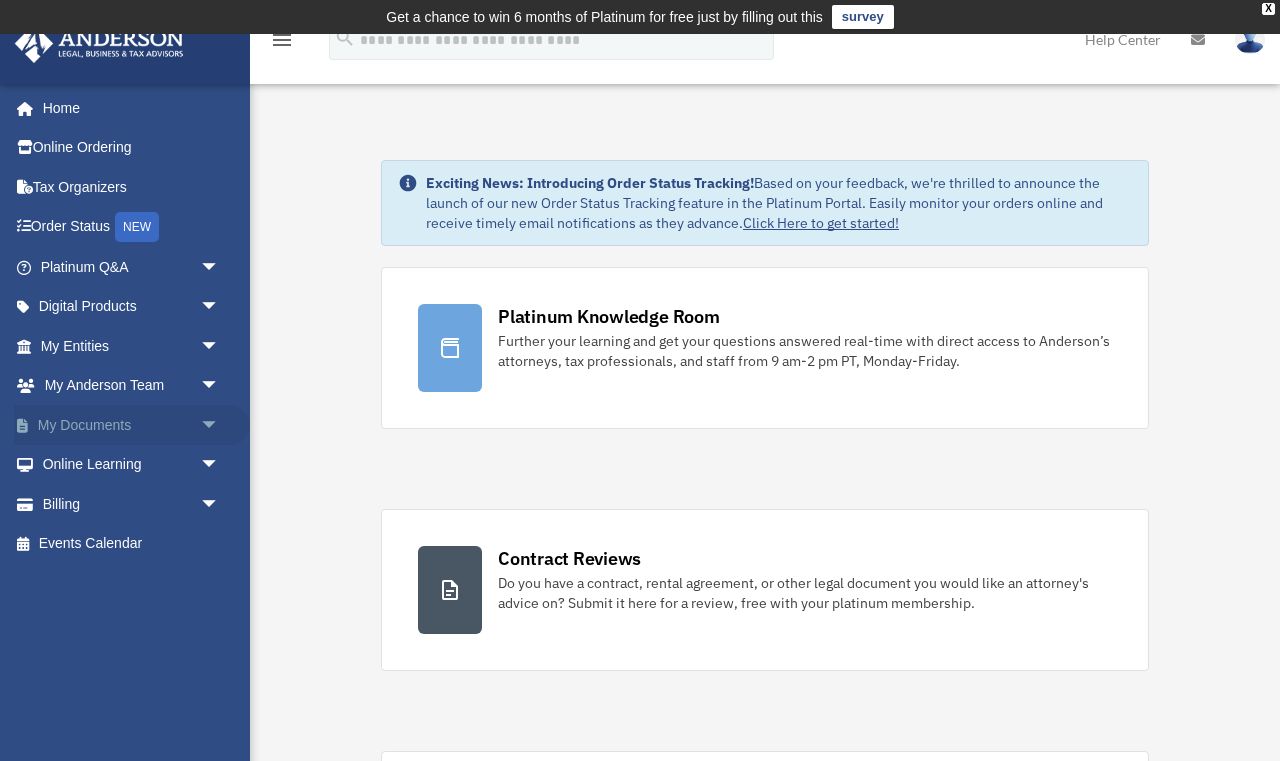 click on "arrow_drop_down" at bounding box center [220, 425] 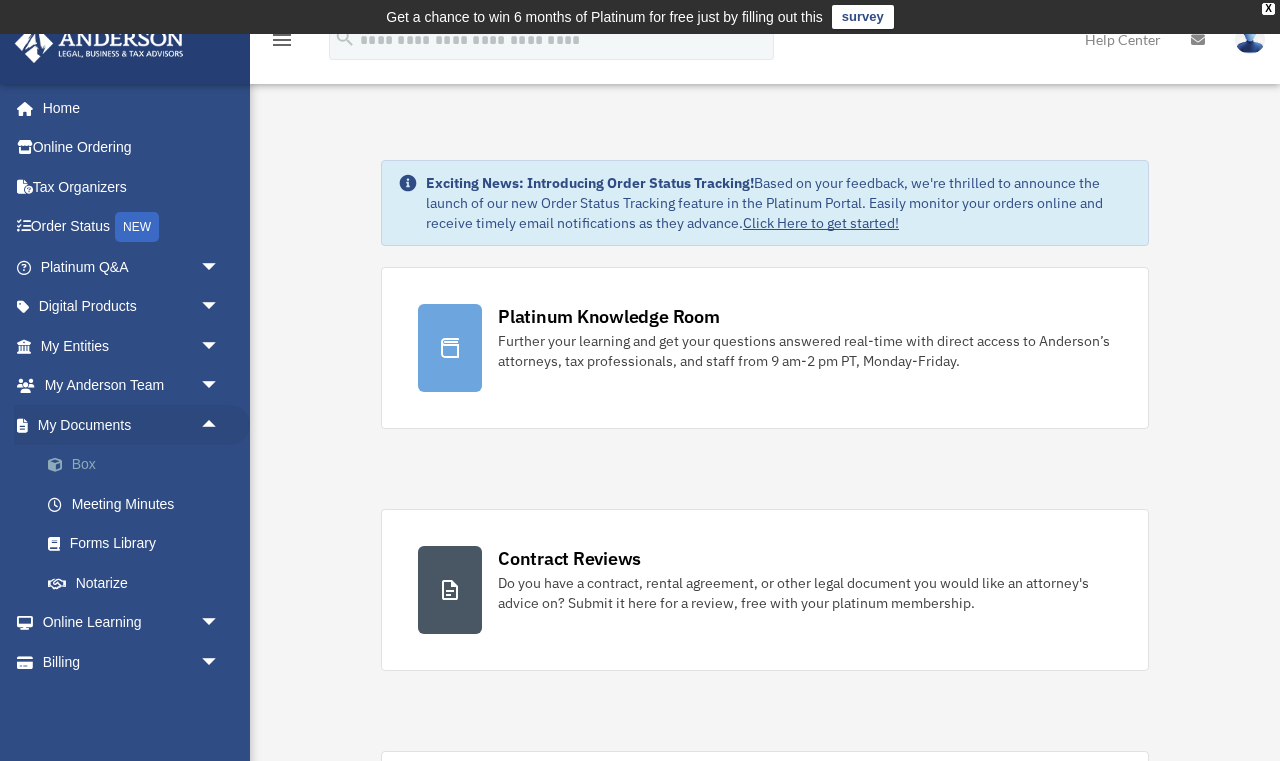 click on "Box" at bounding box center [139, 465] 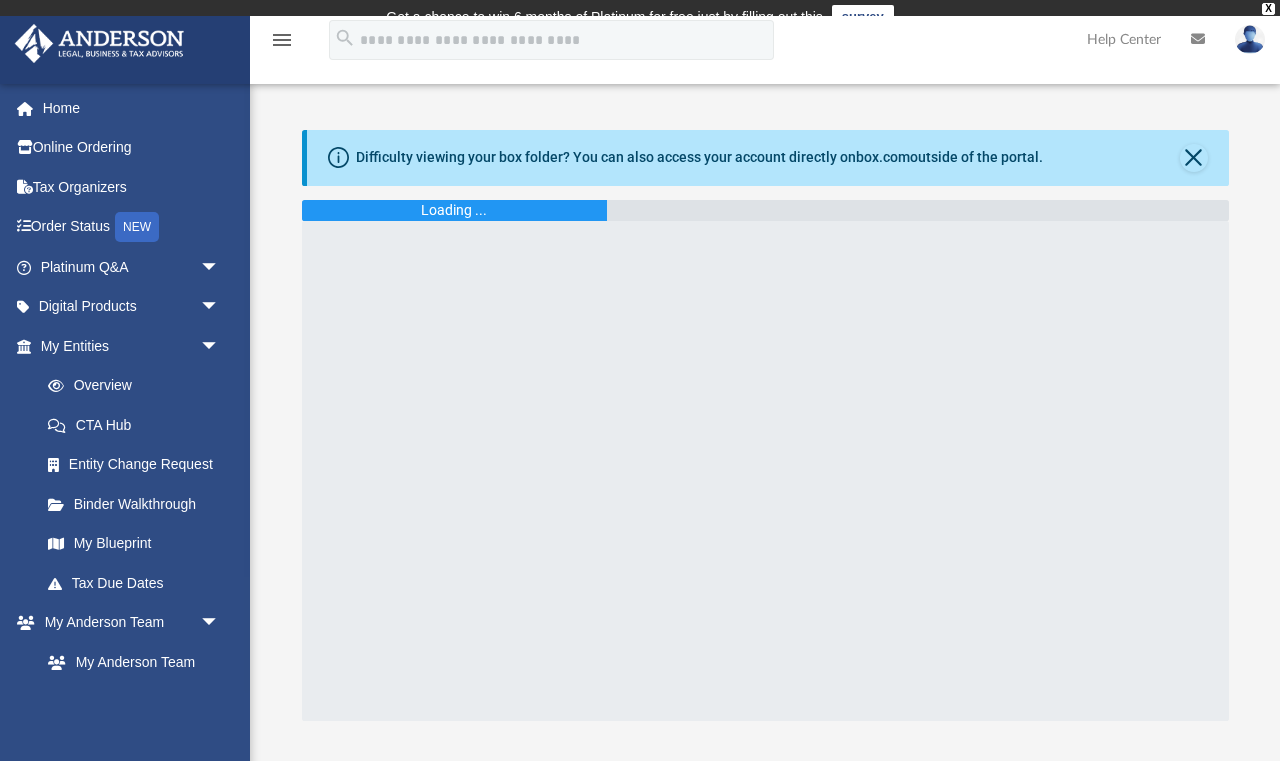 scroll, scrollTop: 0, scrollLeft: 0, axis: both 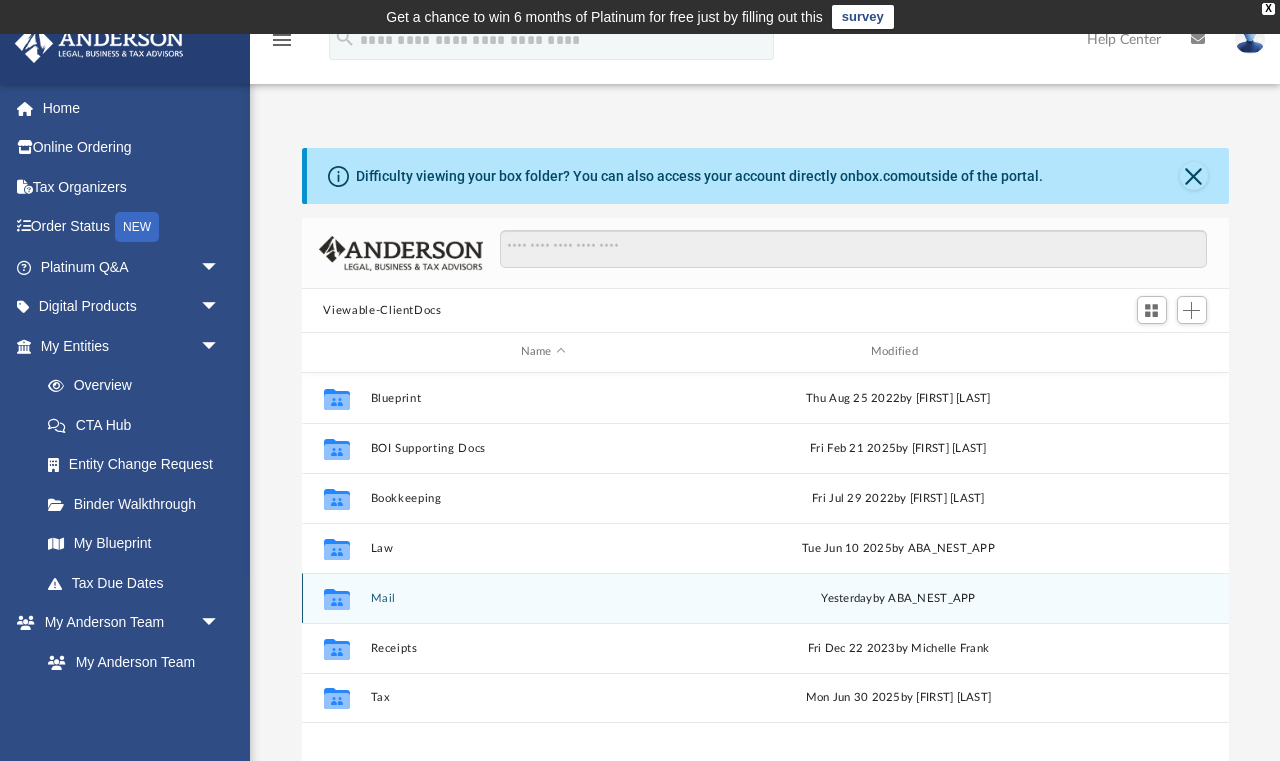 click on "Mail" at bounding box center [543, 598] 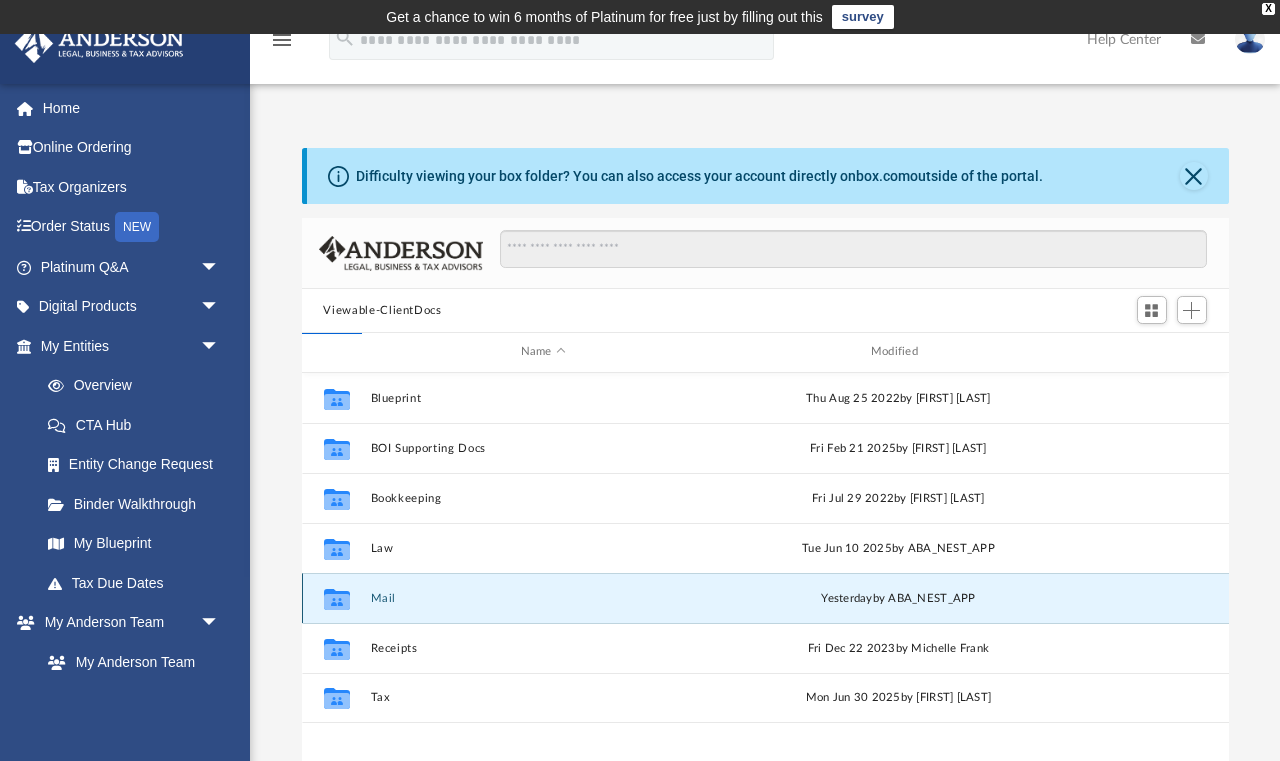 click on "Mail" at bounding box center (543, 598) 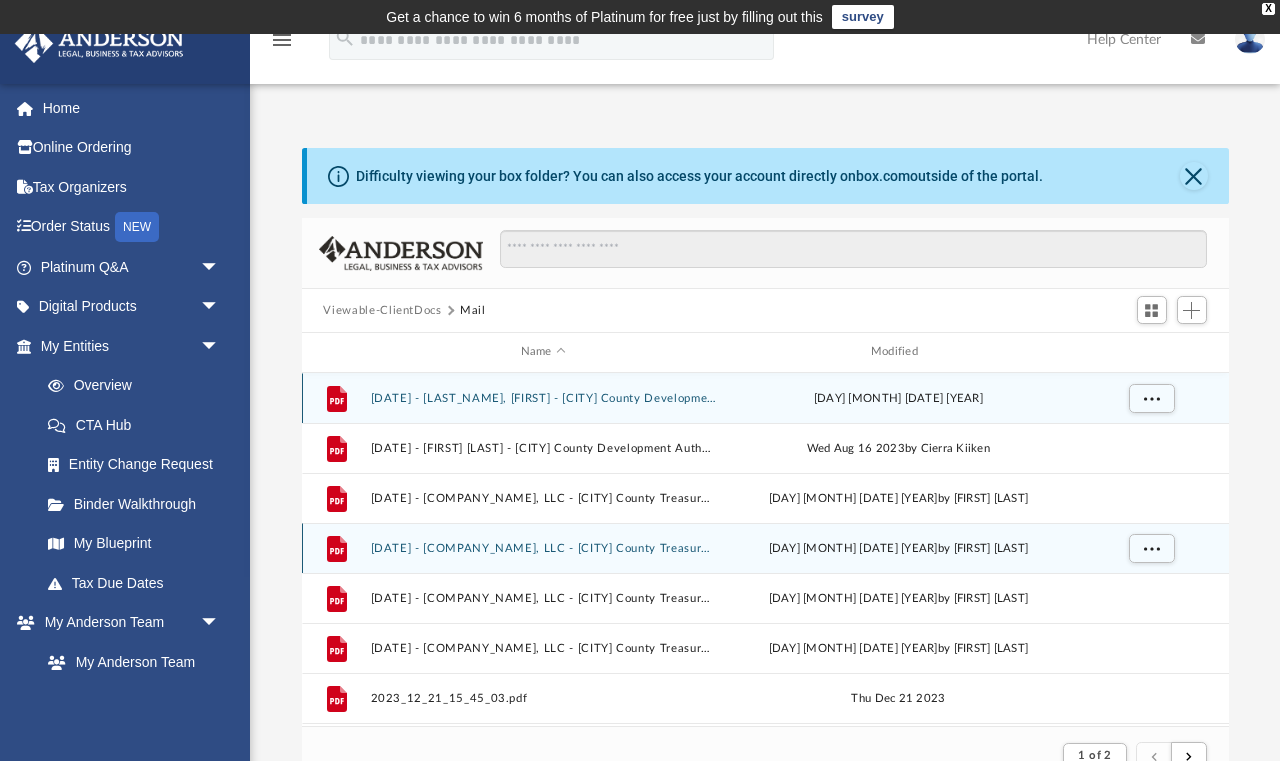 scroll, scrollTop: 393, scrollLeft: 927, axis: both 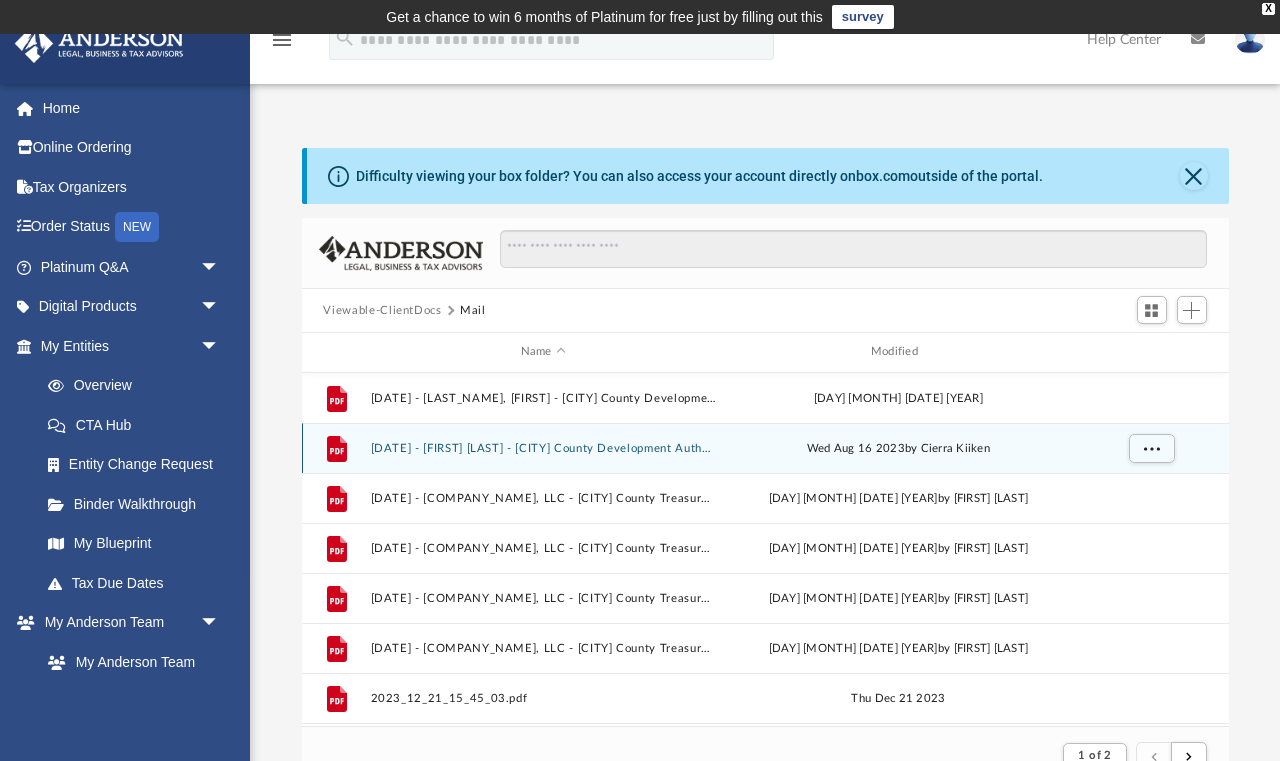 click on "2023_08_16 -  Shamil Mendis - Los Angeles County Development Authority.pdf" at bounding box center (543, 448) 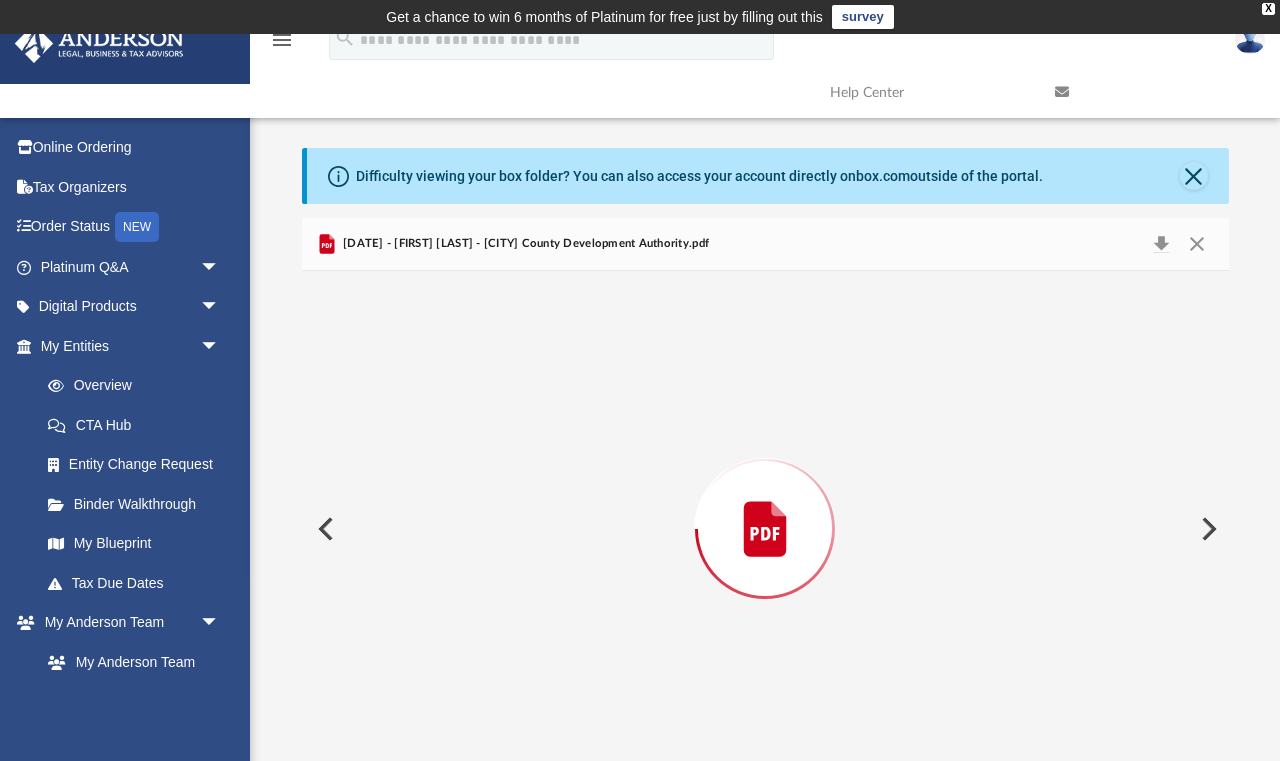 scroll, scrollTop: 26, scrollLeft: 0, axis: vertical 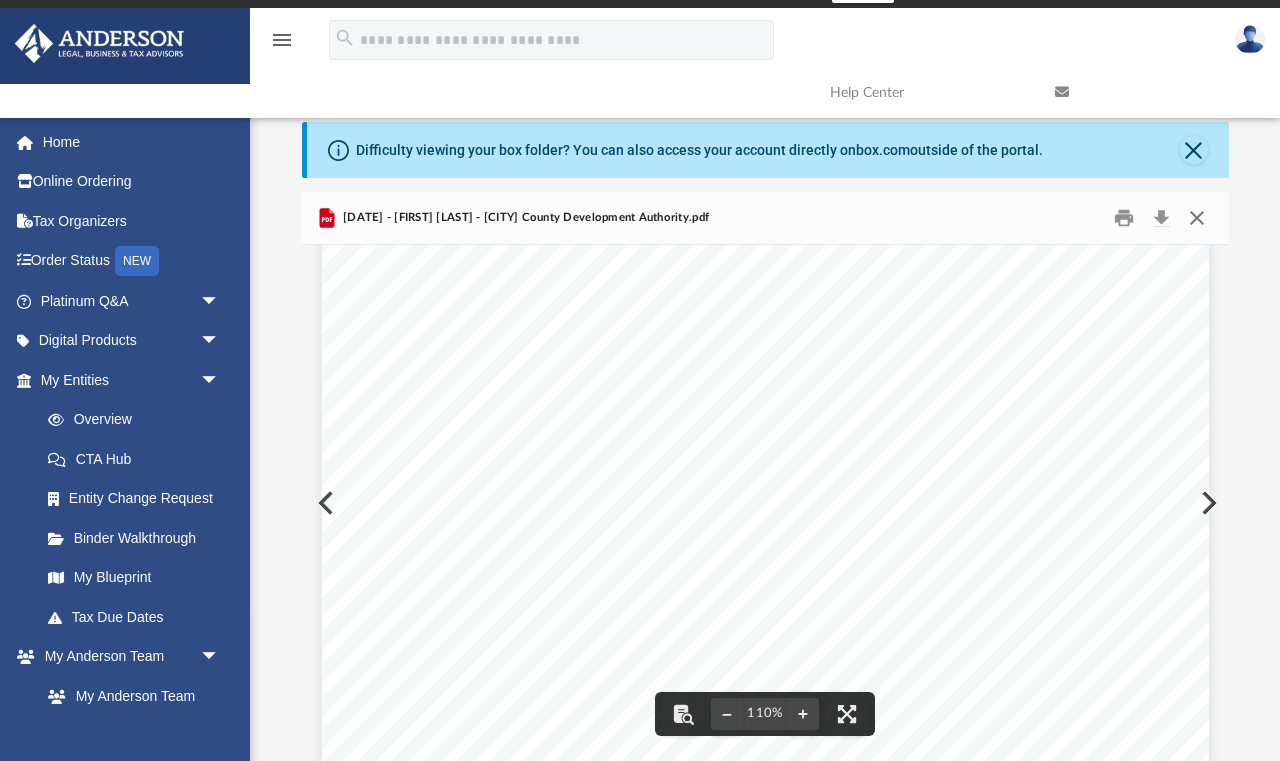 click at bounding box center (1197, 218) 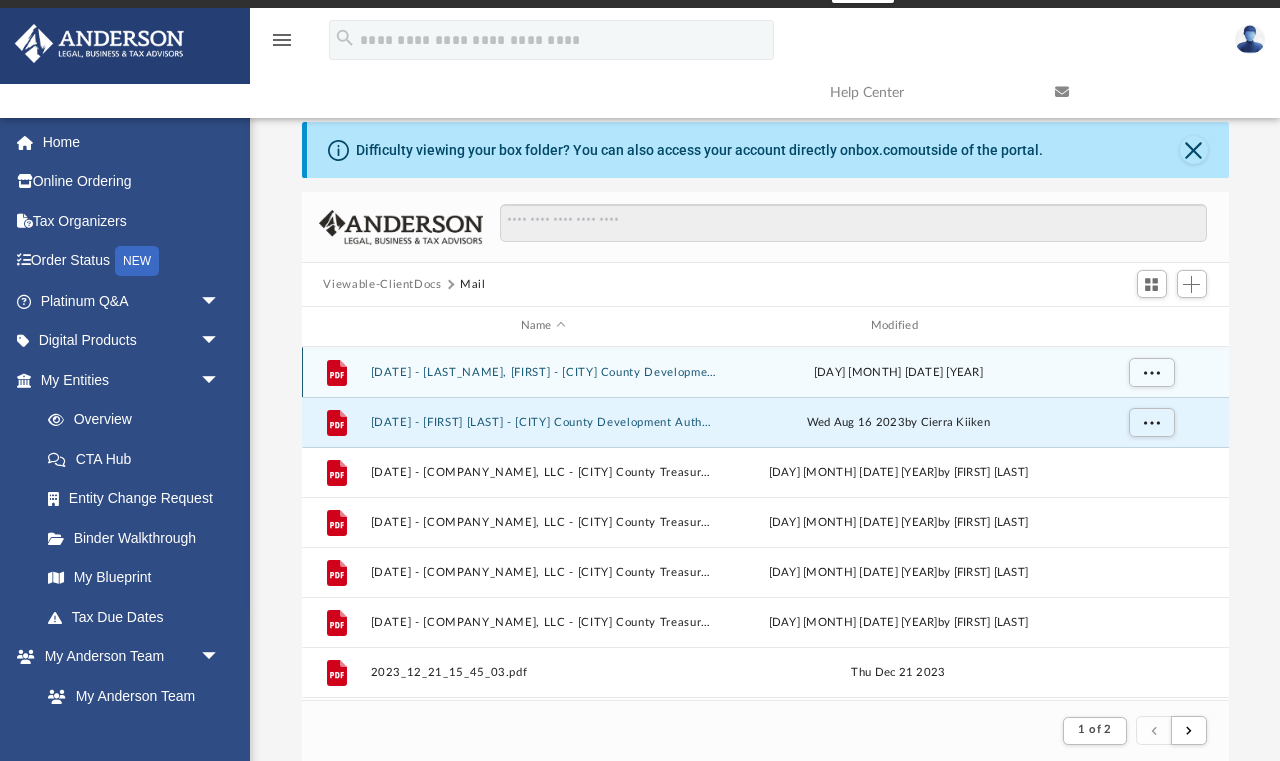 click on "2023_03_08 - Mendis, Shamil - Los Angleles County Development Authority.pdf" at bounding box center [543, 372] 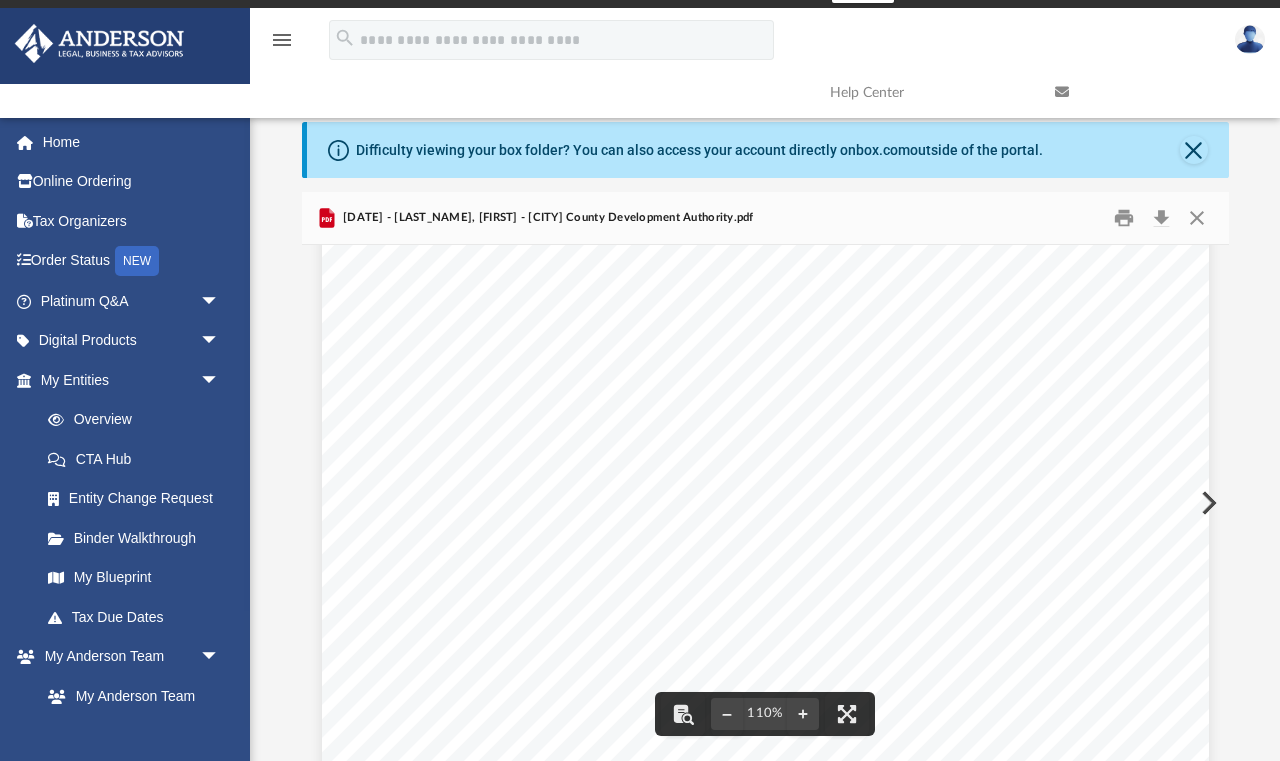 scroll, scrollTop: 406, scrollLeft: 0, axis: vertical 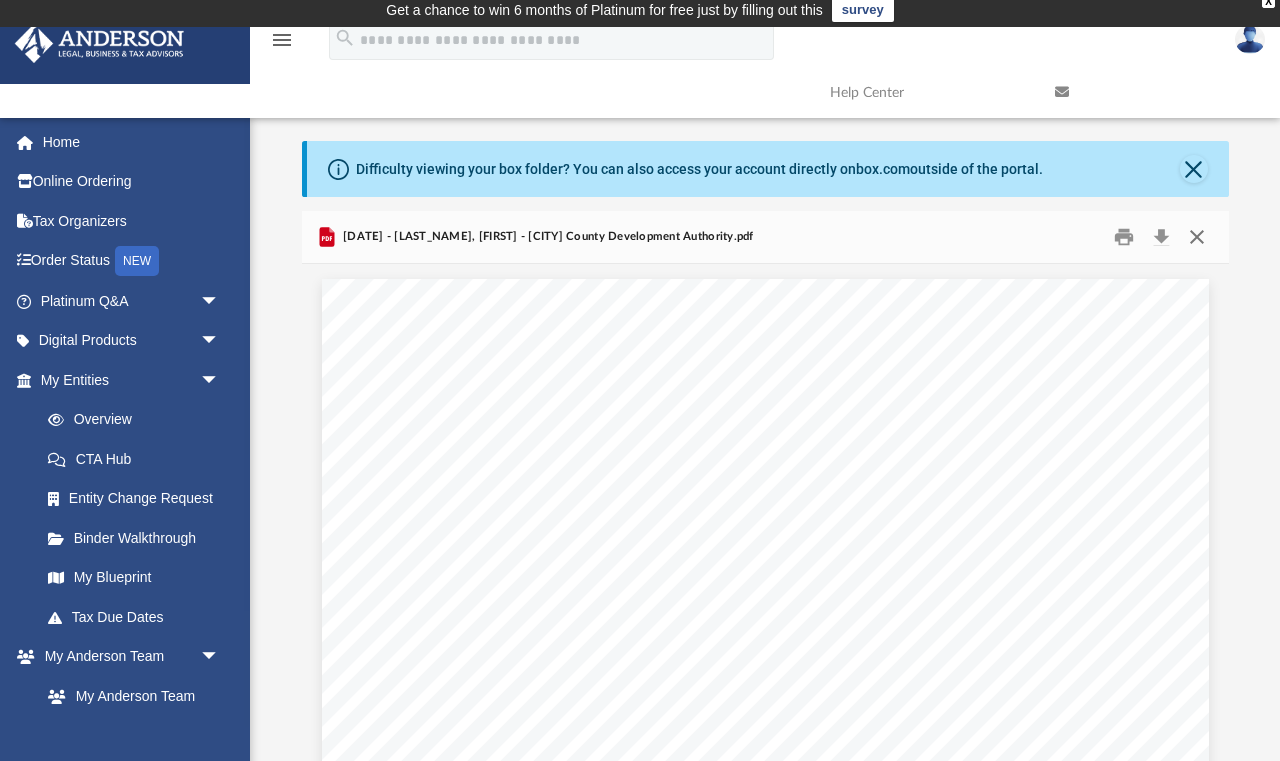 click at bounding box center (1197, 237) 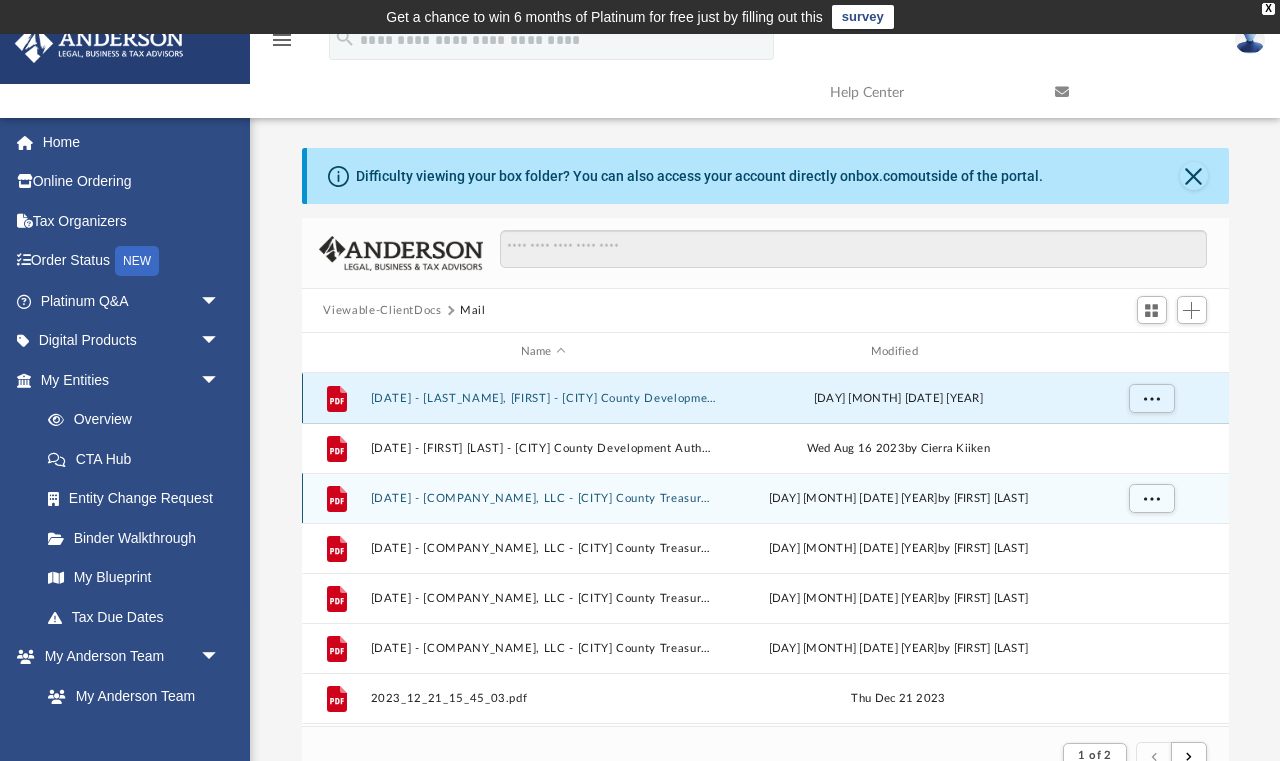 scroll, scrollTop: 0, scrollLeft: 0, axis: both 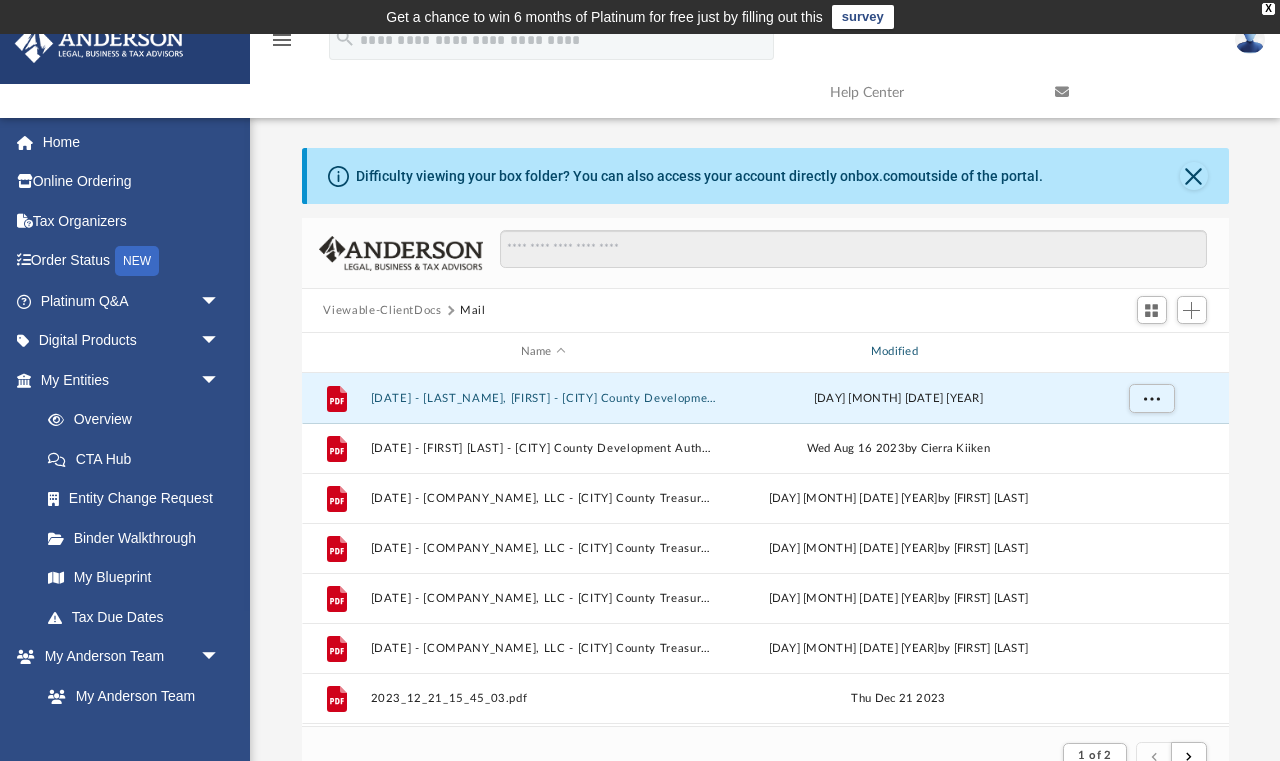 click on "Modified" at bounding box center (897, 352) 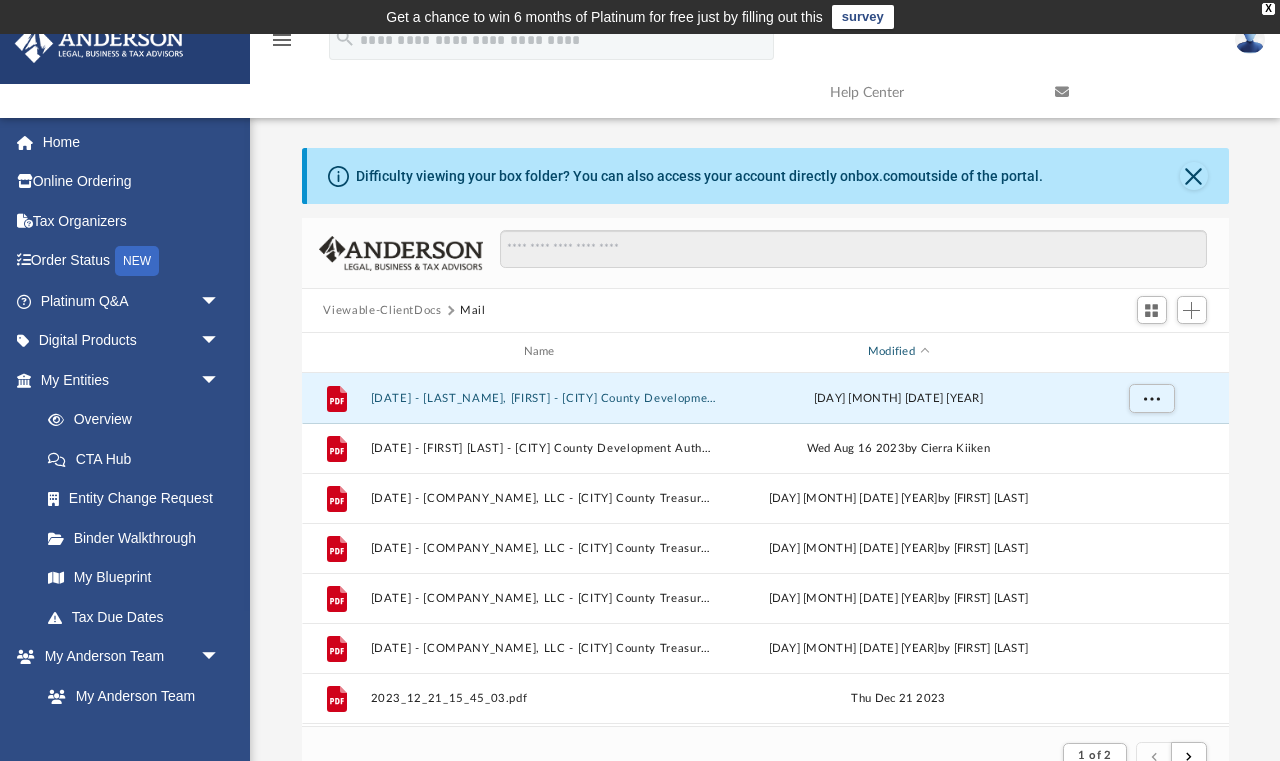 click on "Modified" at bounding box center (897, 352) 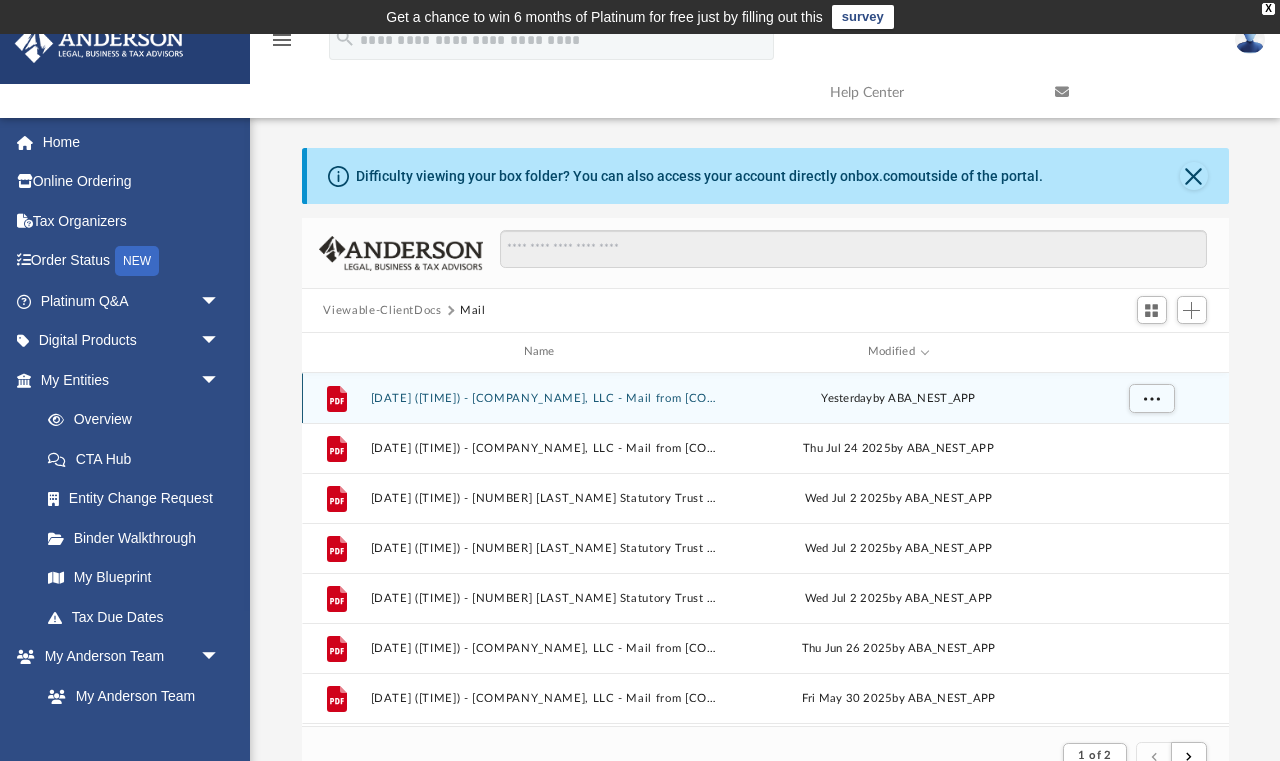 click on "2025.08.01 (16:06:01) - Tala Management, LLC - Mail from Acrisure Privacy Office.pdf" at bounding box center (543, 398) 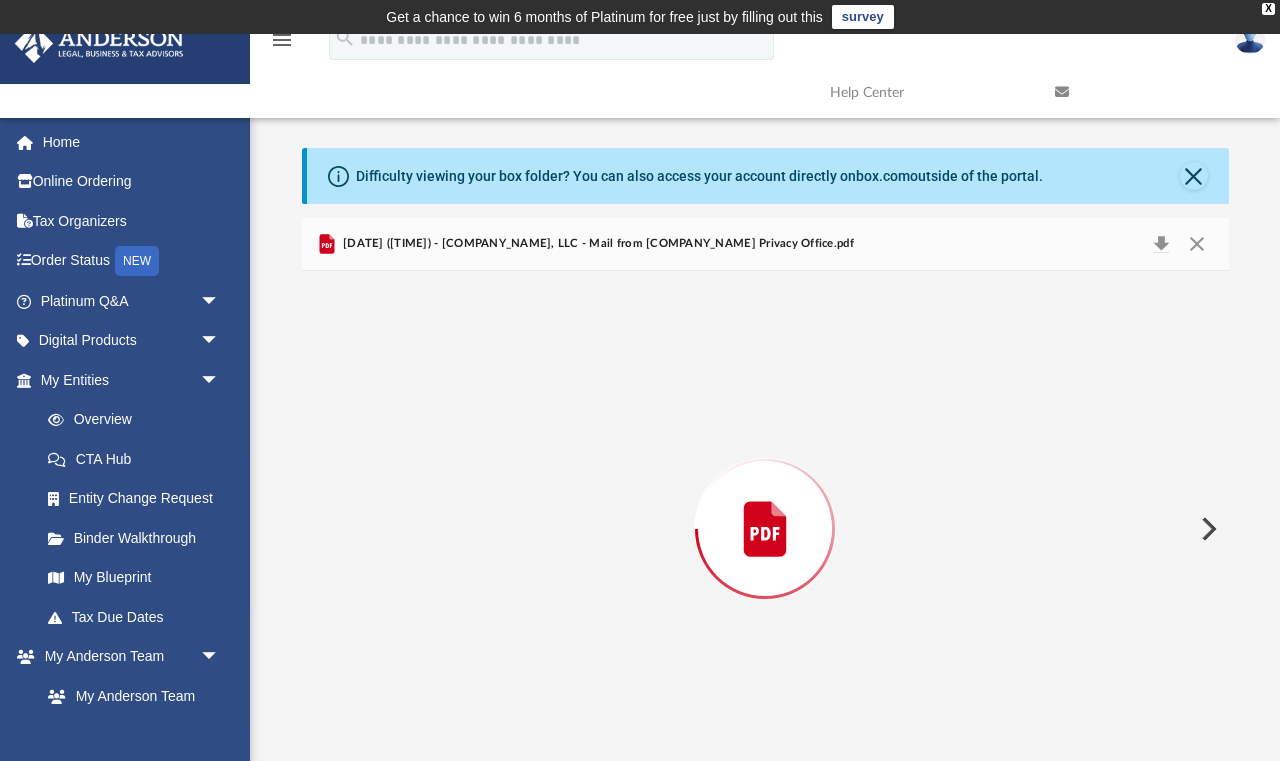 scroll, scrollTop: 26, scrollLeft: 0, axis: vertical 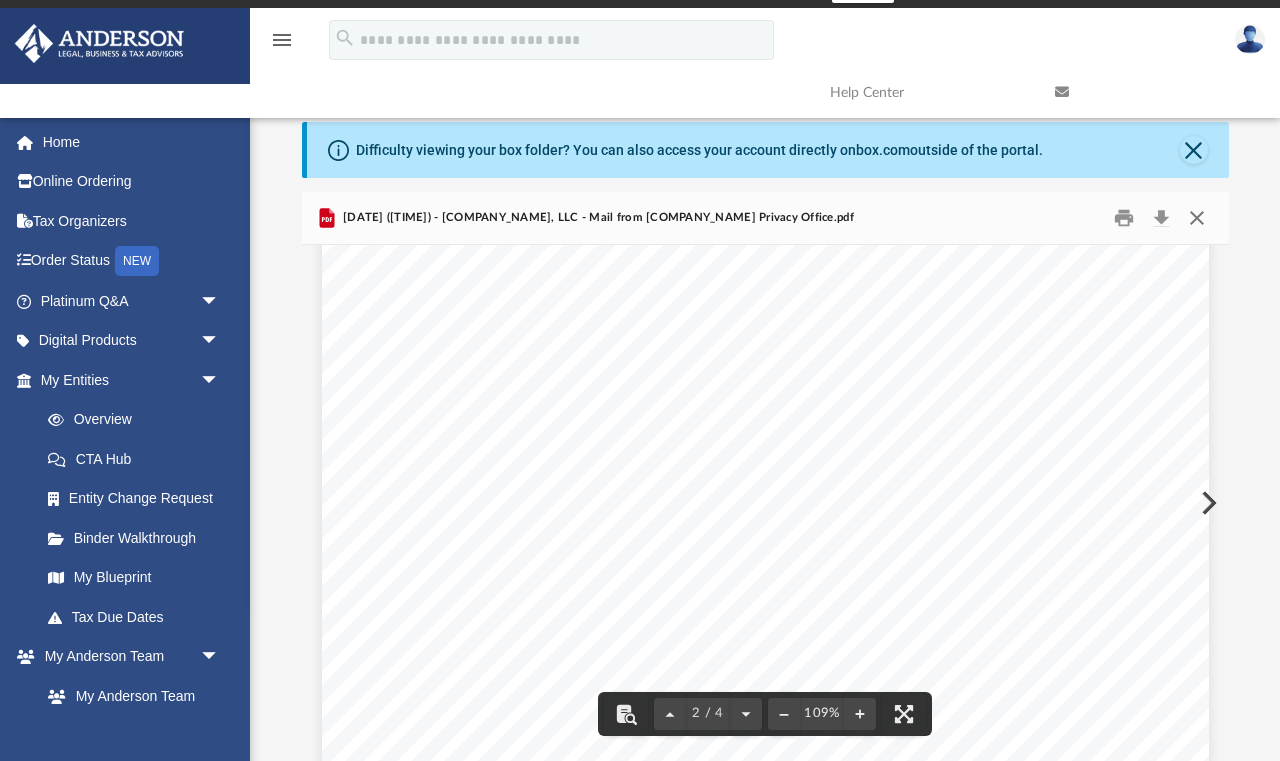 click at bounding box center [1197, 218] 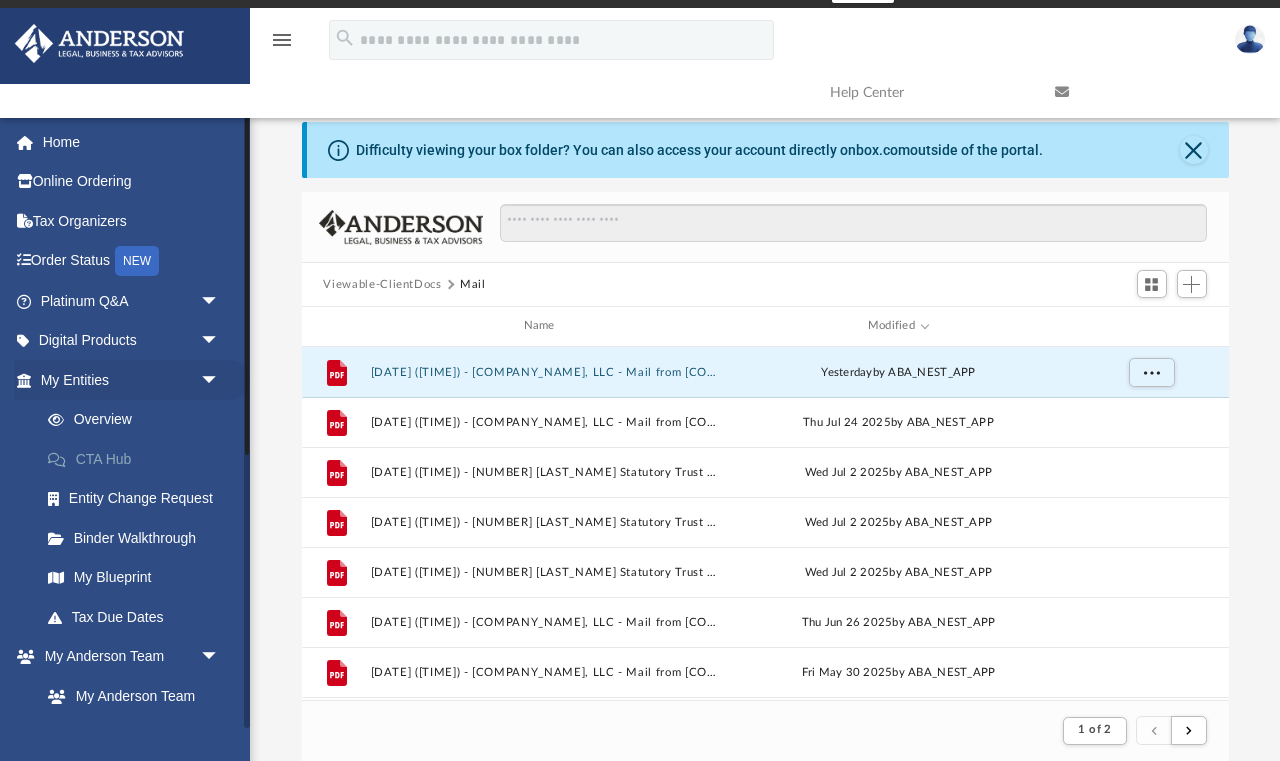 click on "CTA Hub" at bounding box center (139, 459) 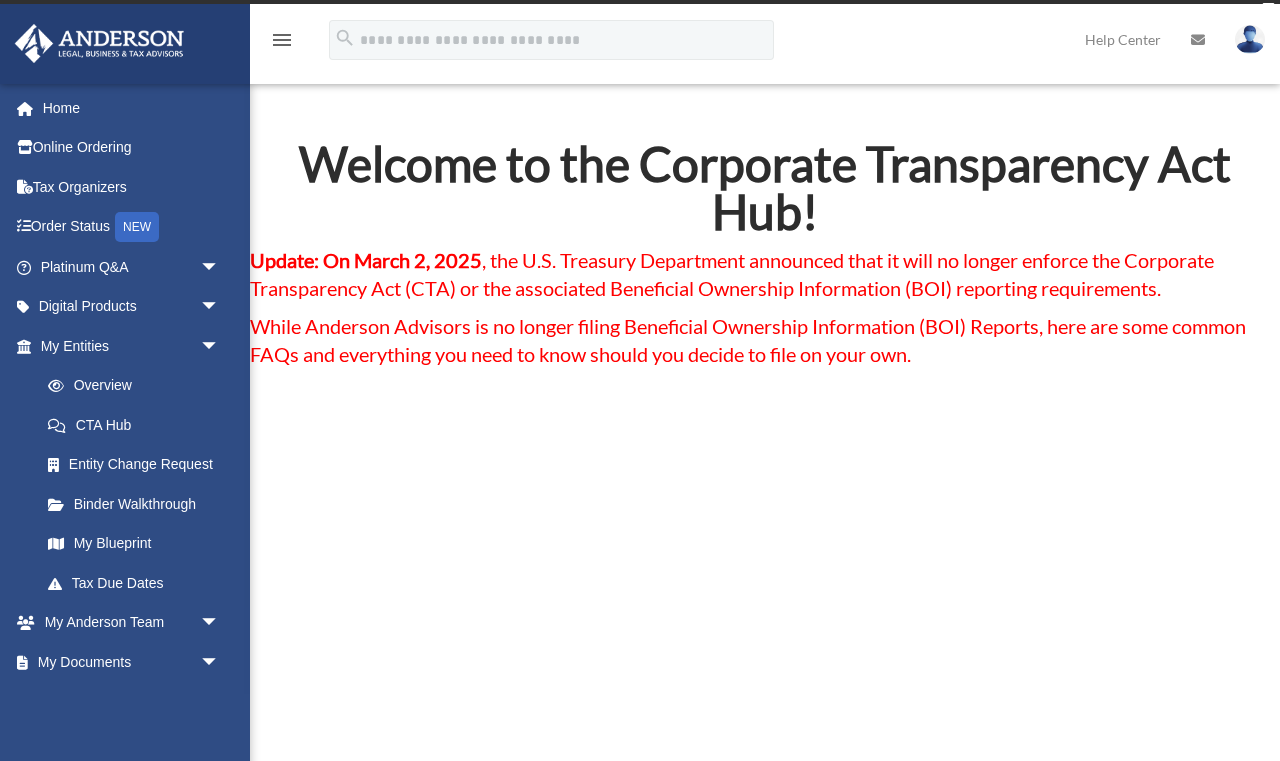 scroll, scrollTop: 0, scrollLeft: 0, axis: both 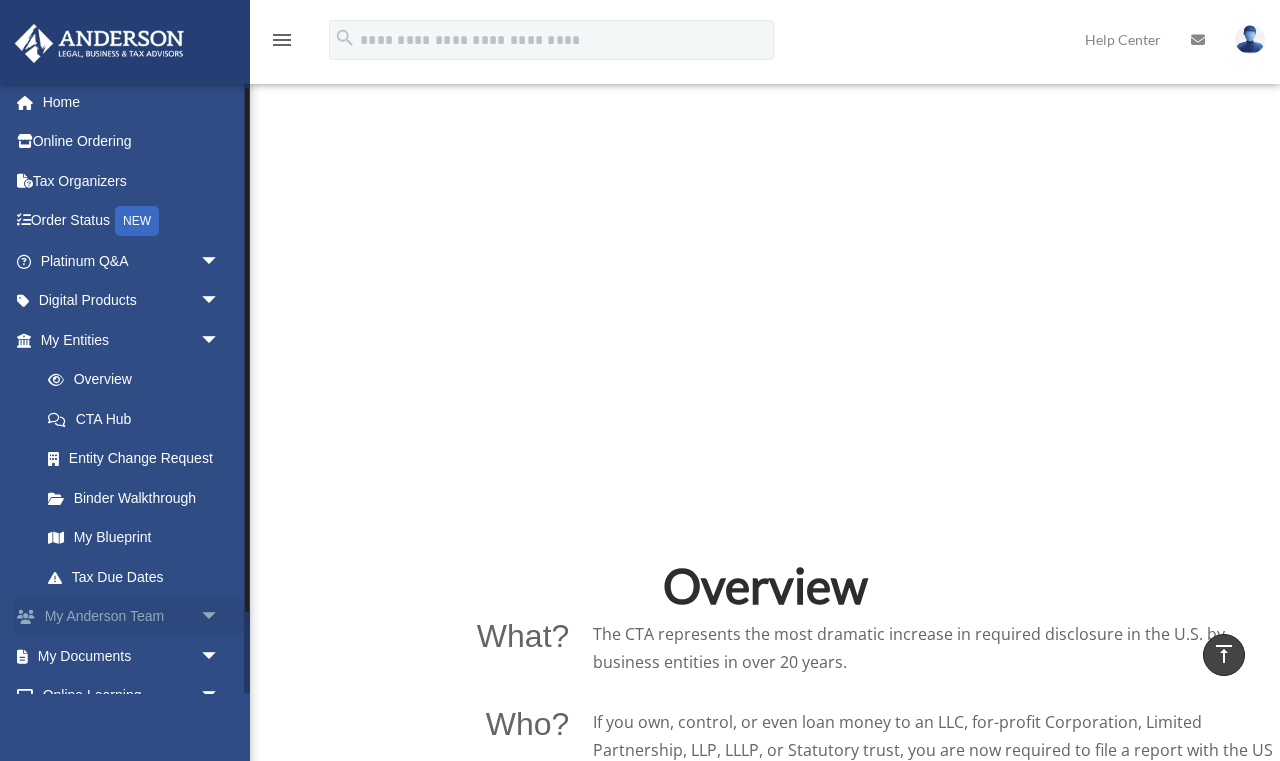 click on "arrow_drop_down" at bounding box center (220, 617) 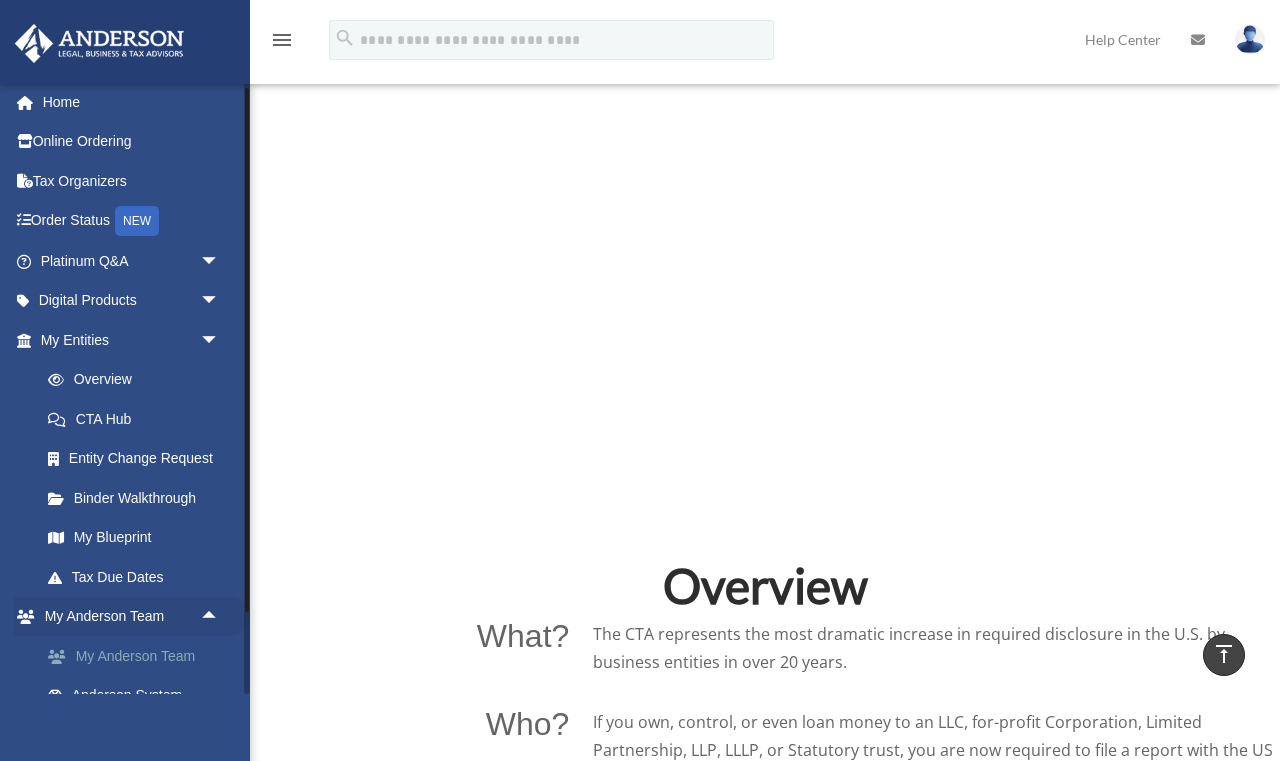 click on "My Anderson Team" at bounding box center [139, 656] 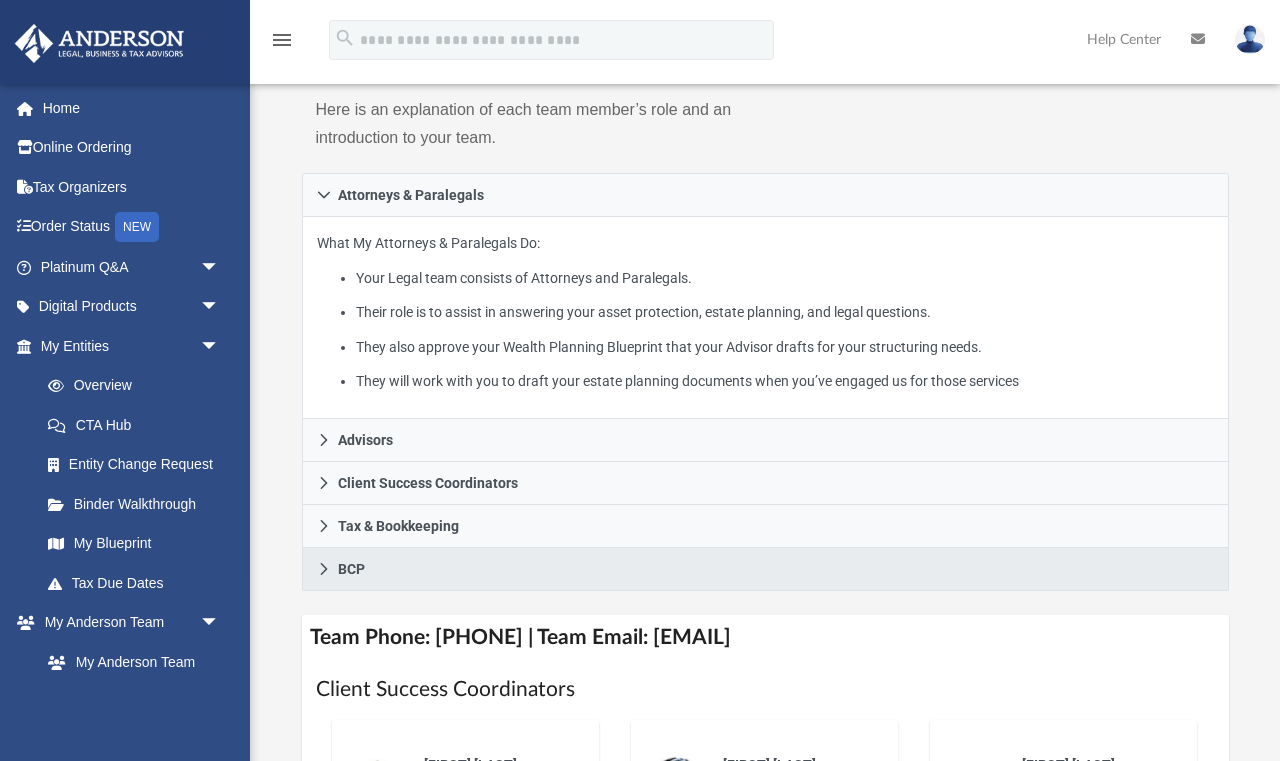 scroll, scrollTop: 340, scrollLeft: 0, axis: vertical 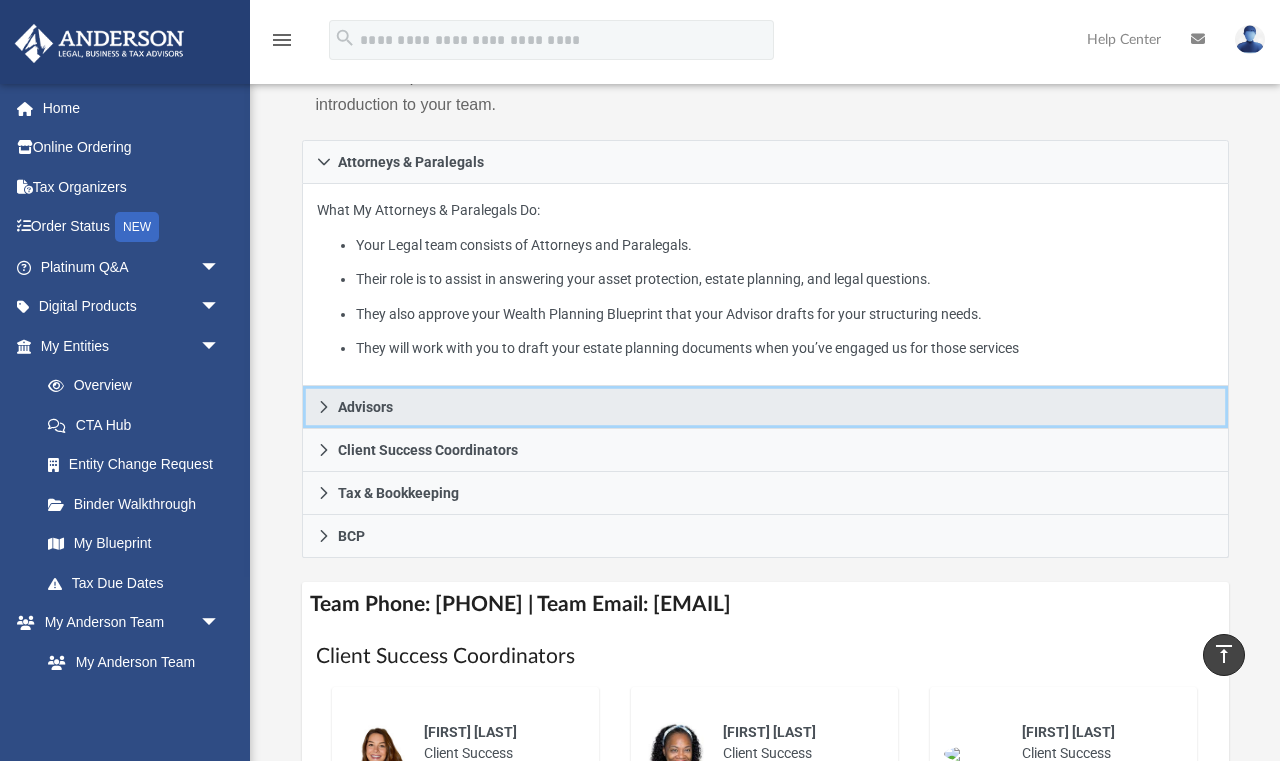 click 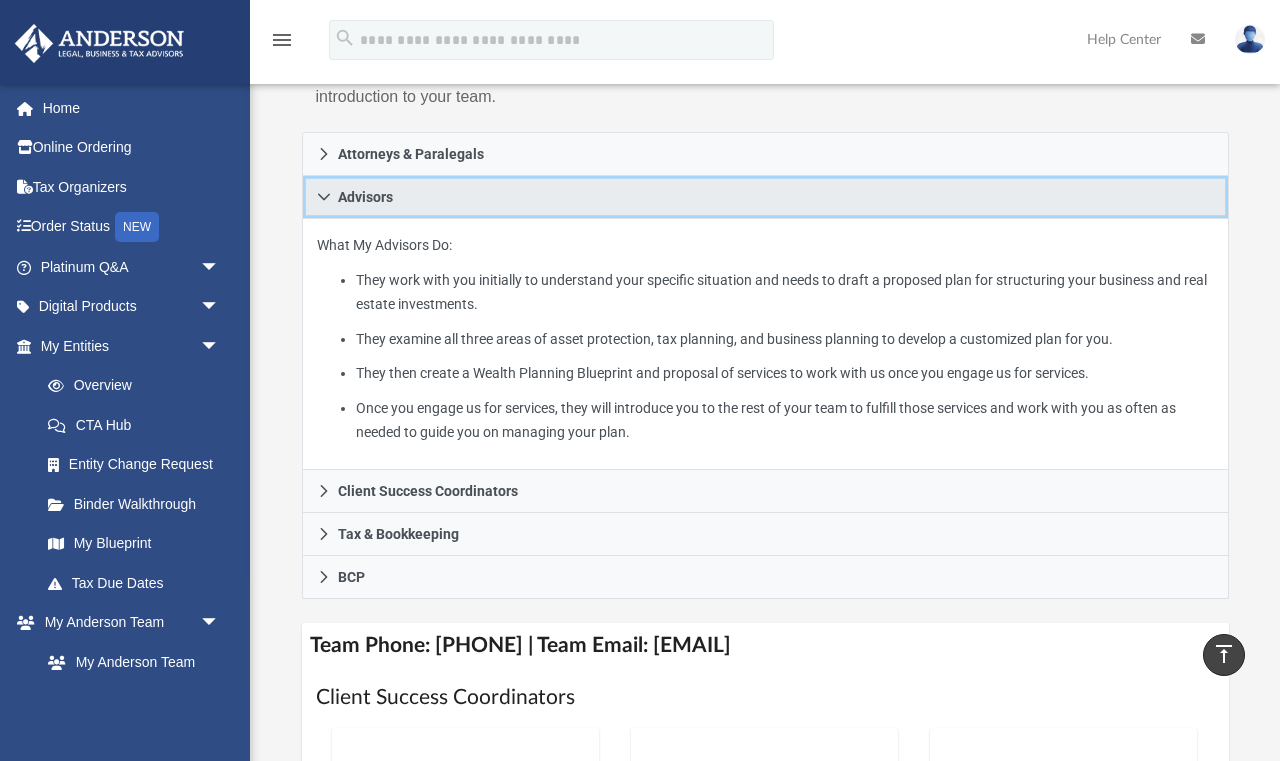 scroll, scrollTop: 273, scrollLeft: 0, axis: vertical 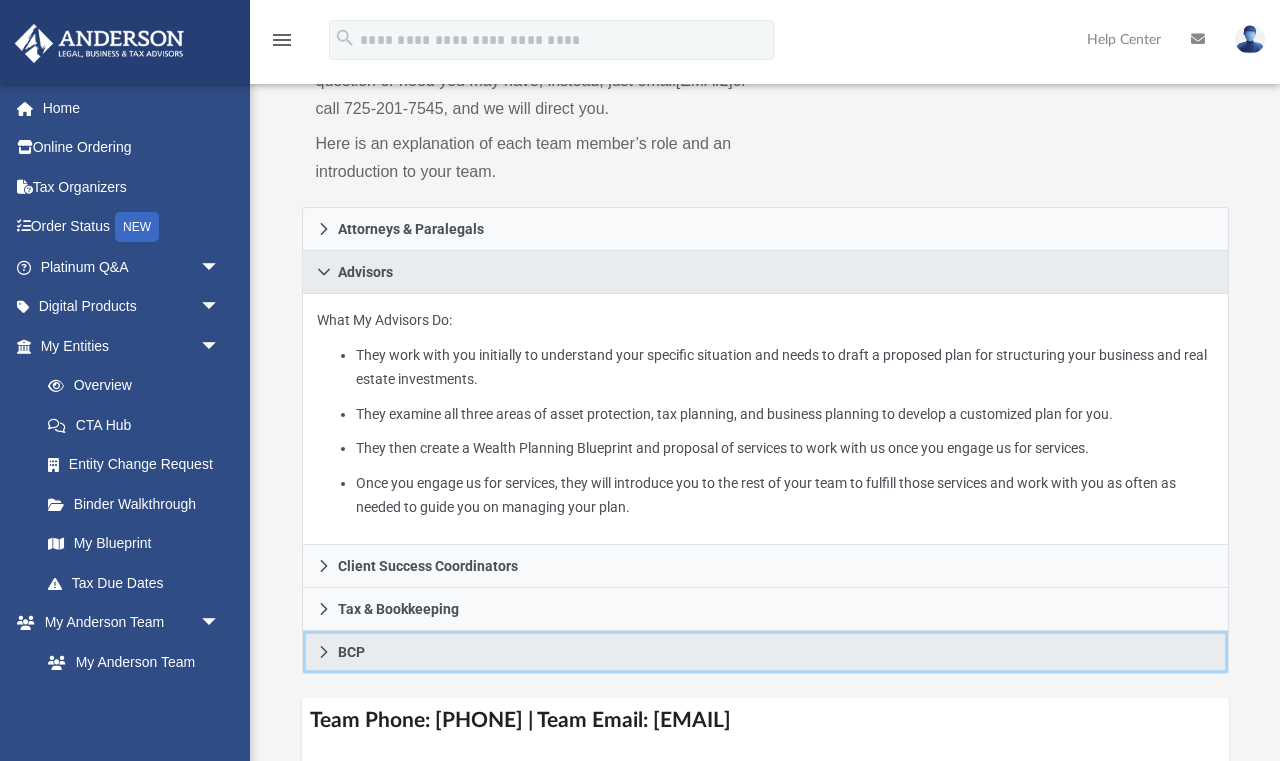 click 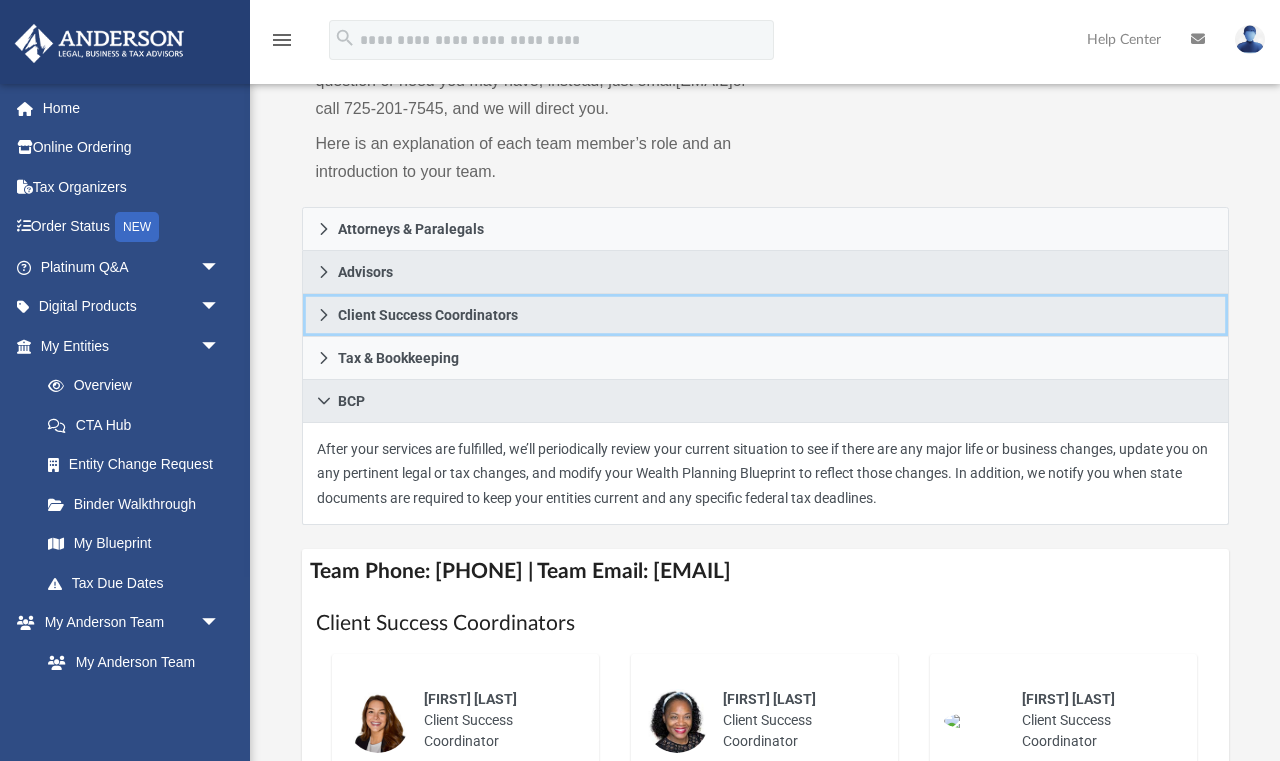 click 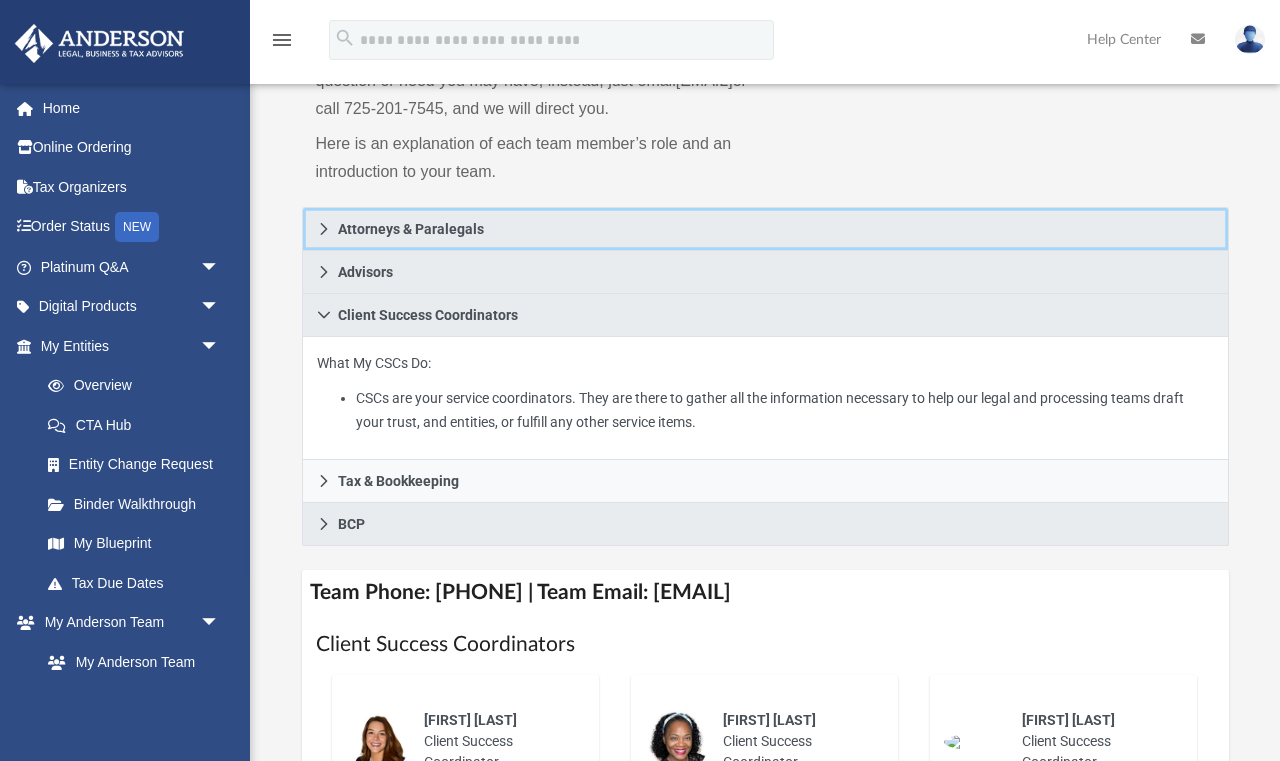 click on "Attorneys & Paralegals" at bounding box center [765, 229] 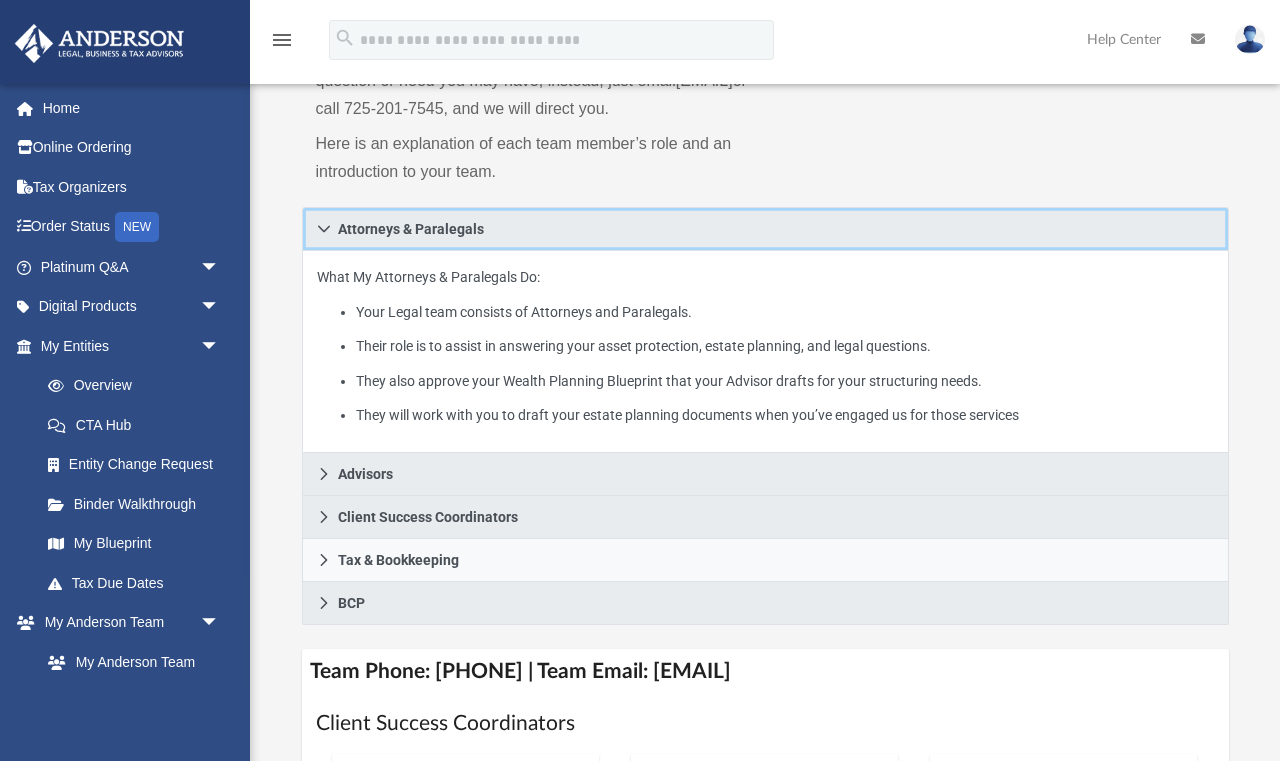 click on "Attorneys & Paralegals" at bounding box center (765, 229) 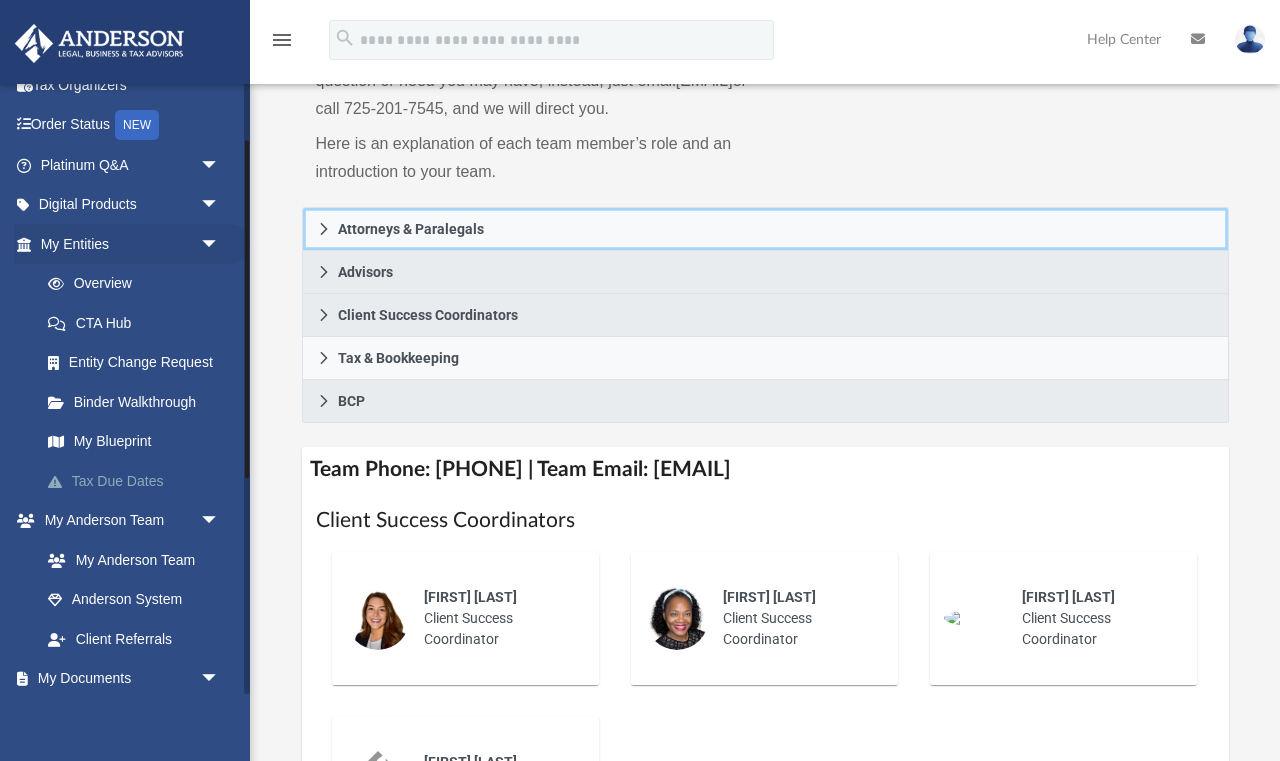 scroll, scrollTop: 104, scrollLeft: 0, axis: vertical 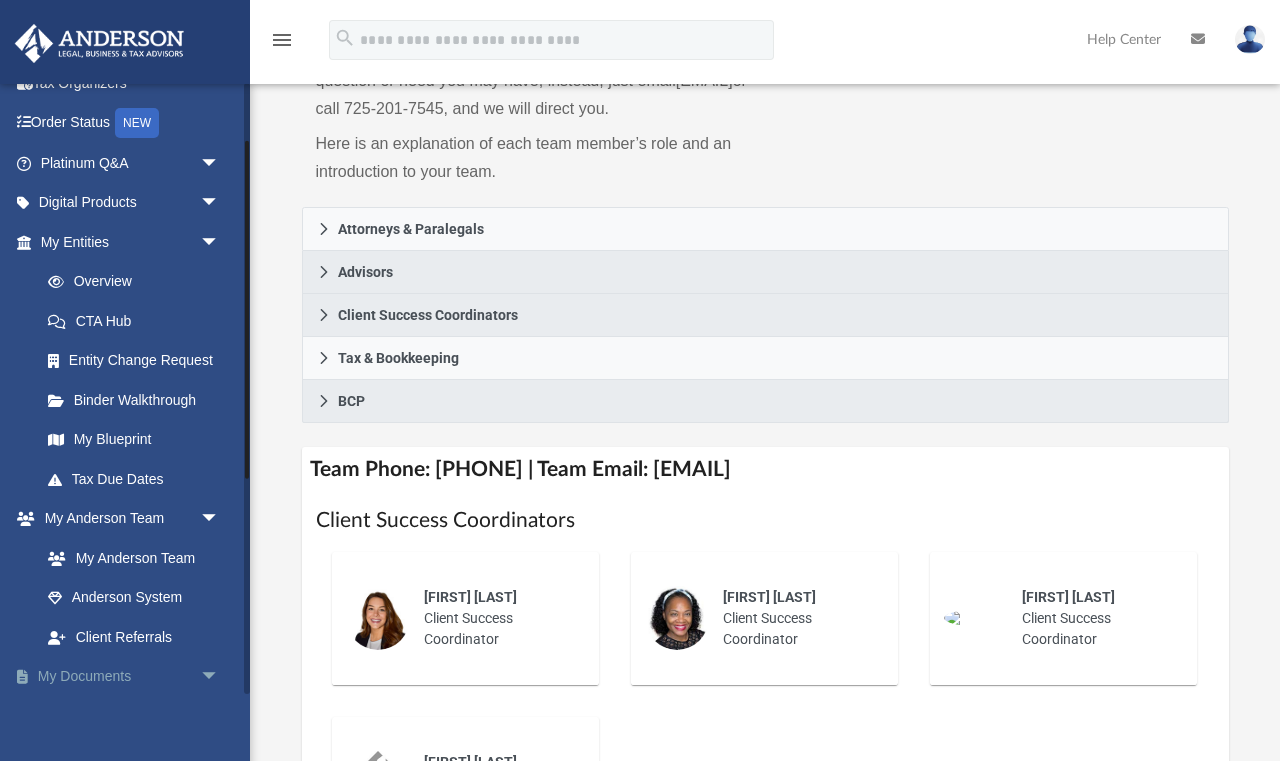 click on "arrow_drop_down" at bounding box center (220, 677) 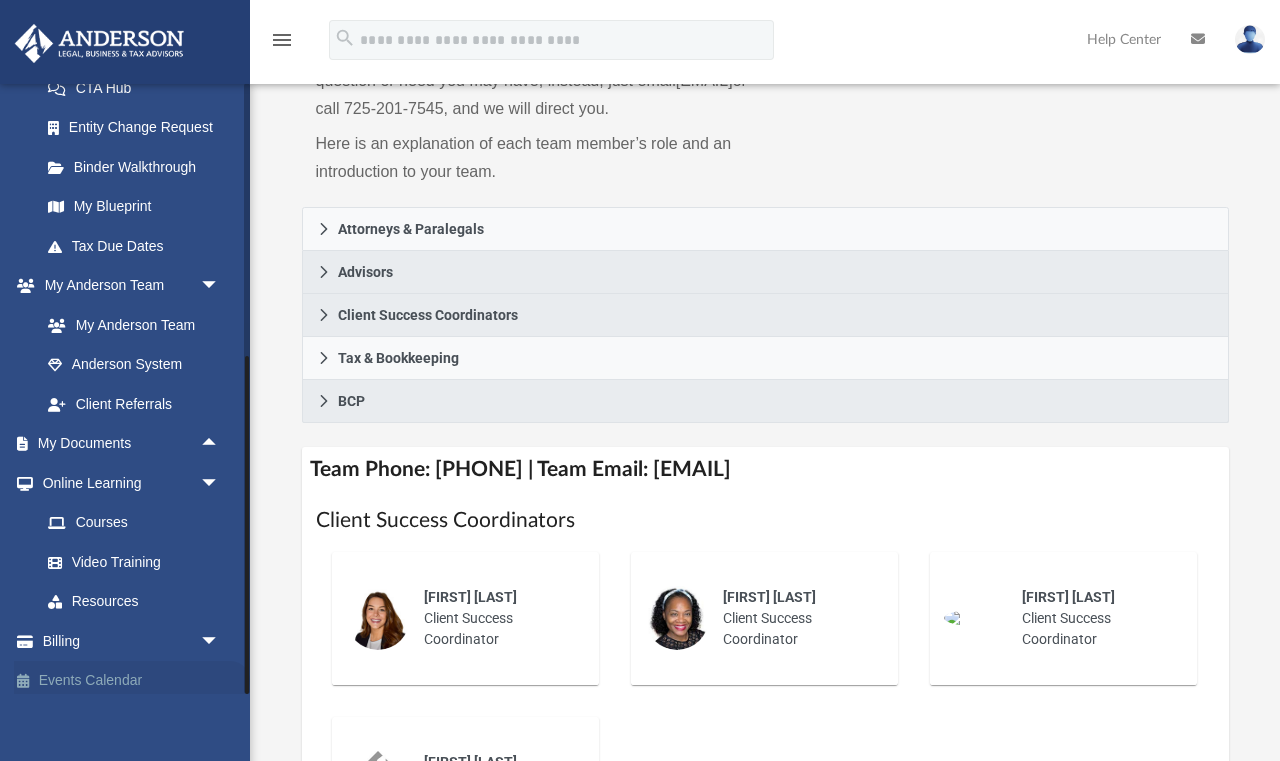 scroll, scrollTop: 336, scrollLeft: 0, axis: vertical 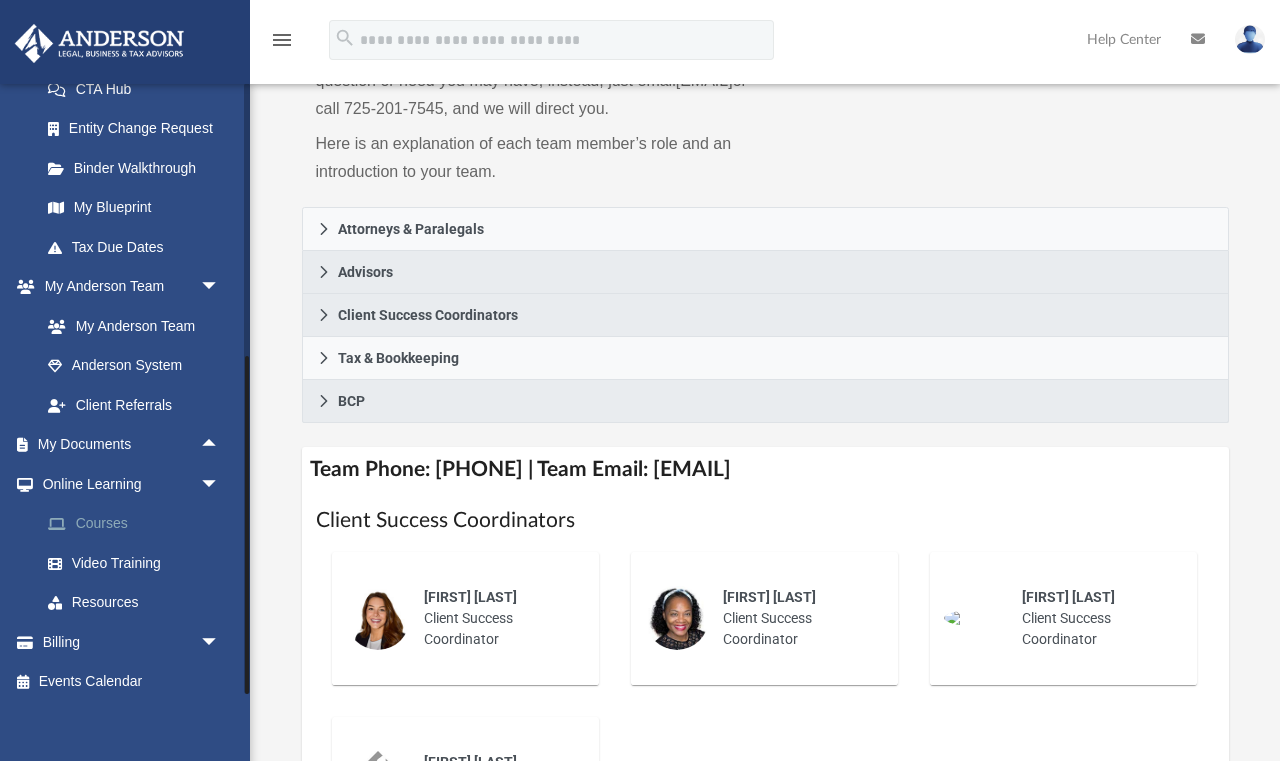click on "Courses" at bounding box center [139, 524] 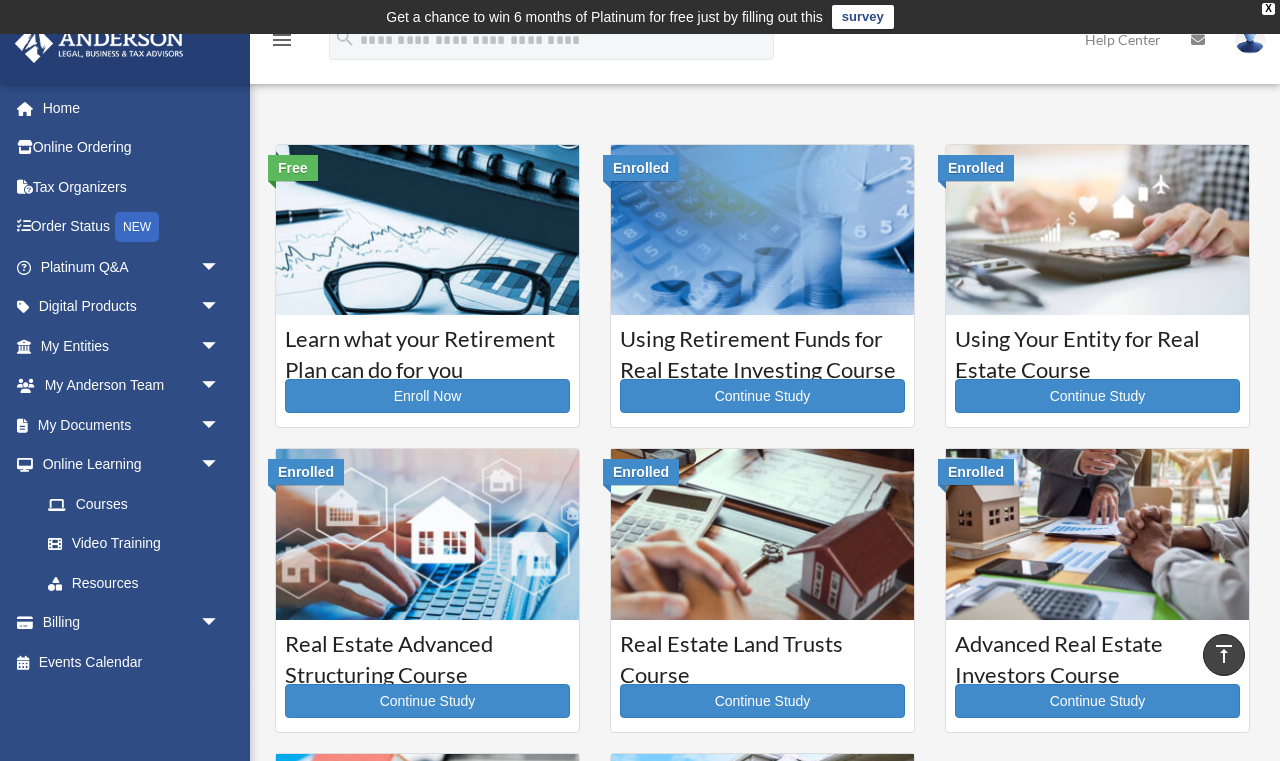 scroll, scrollTop: 0, scrollLeft: 0, axis: both 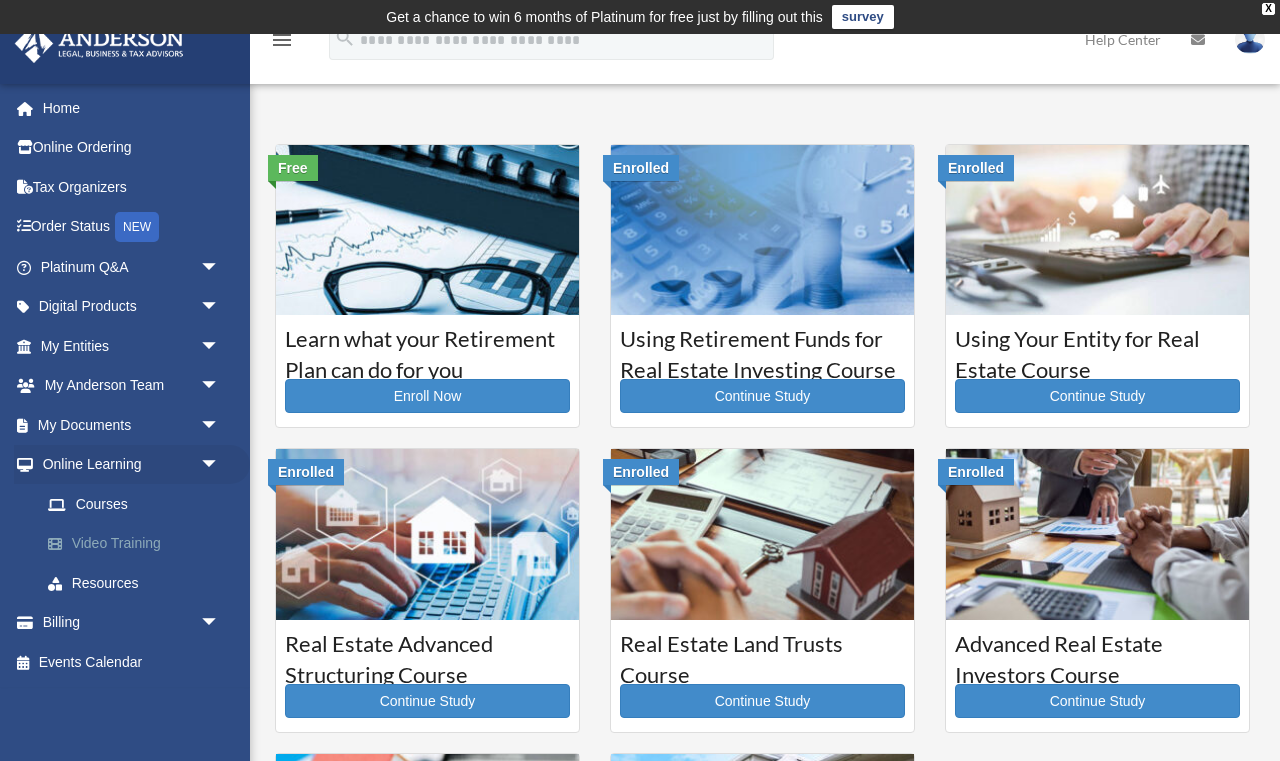 click on "Video Training" at bounding box center [139, 544] 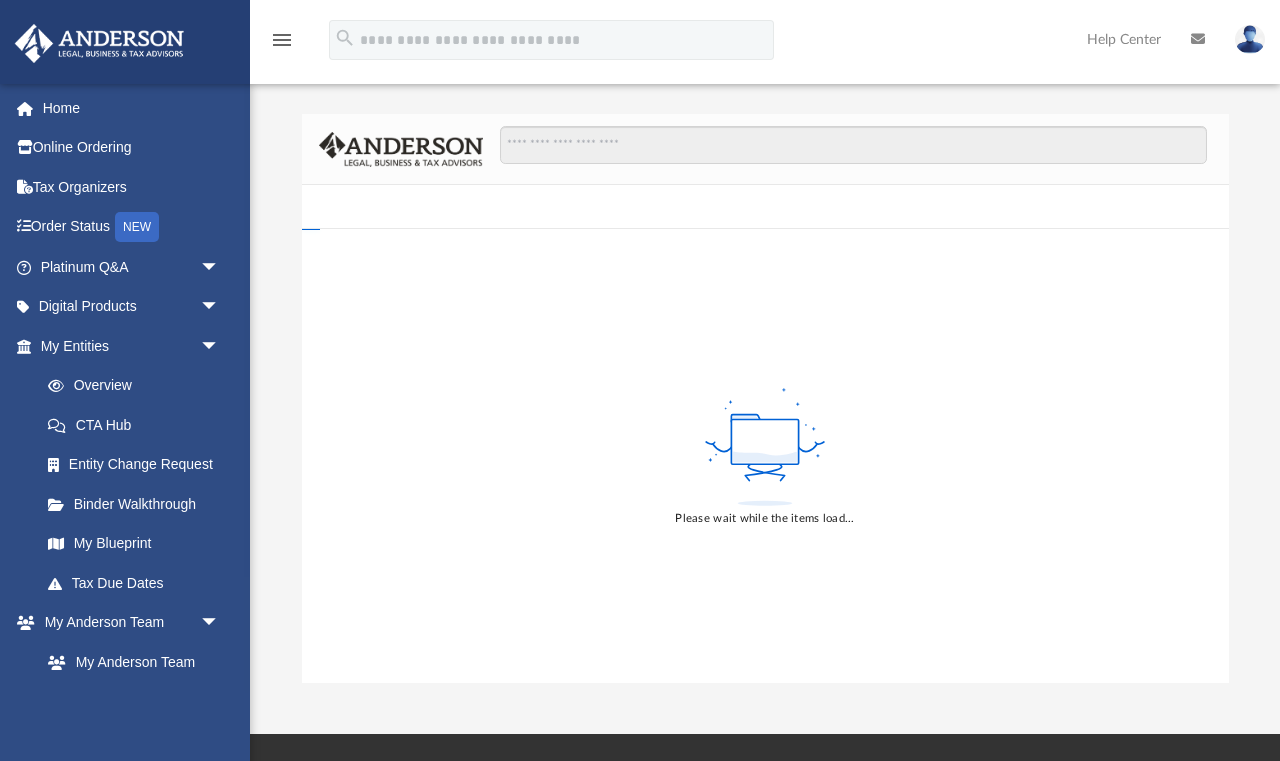scroll, scrollTop: 0, scrollLeft: 0, axis: both 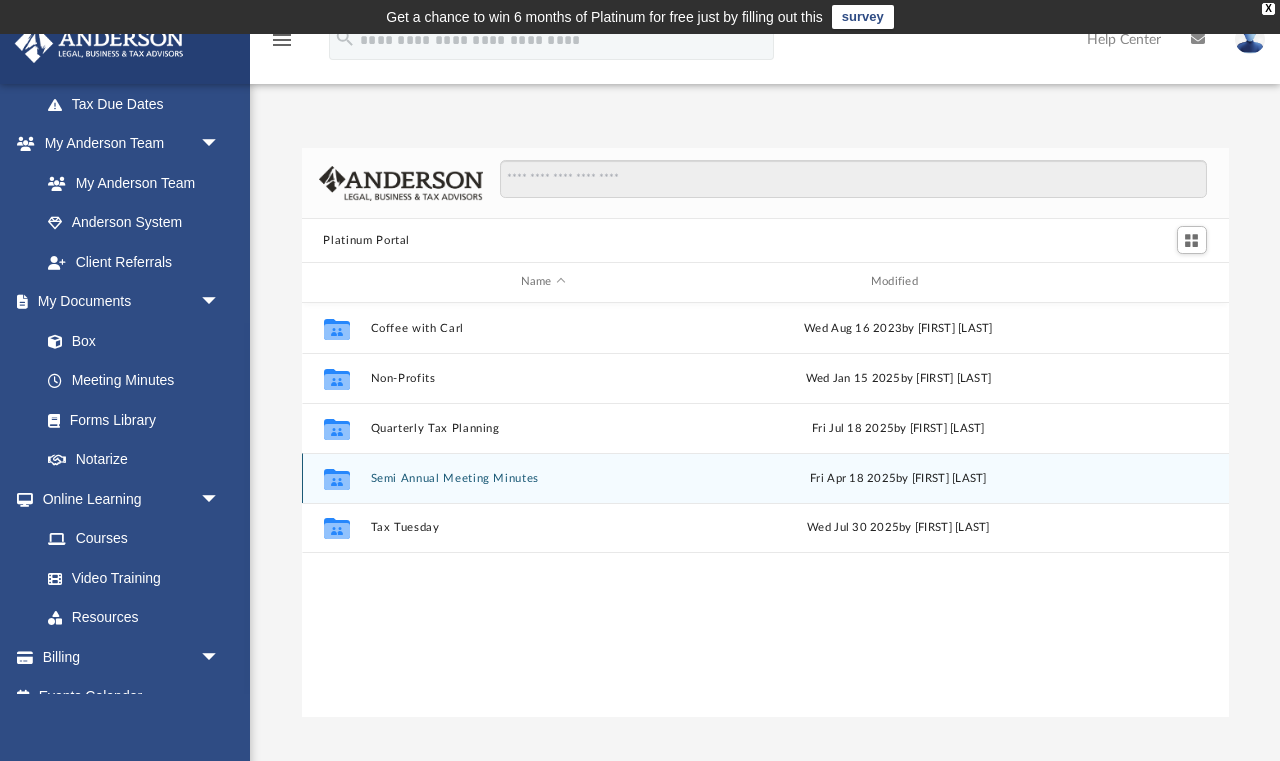 click on "Semi Annual Meeting Minutes" at bounding box center (543, 478) 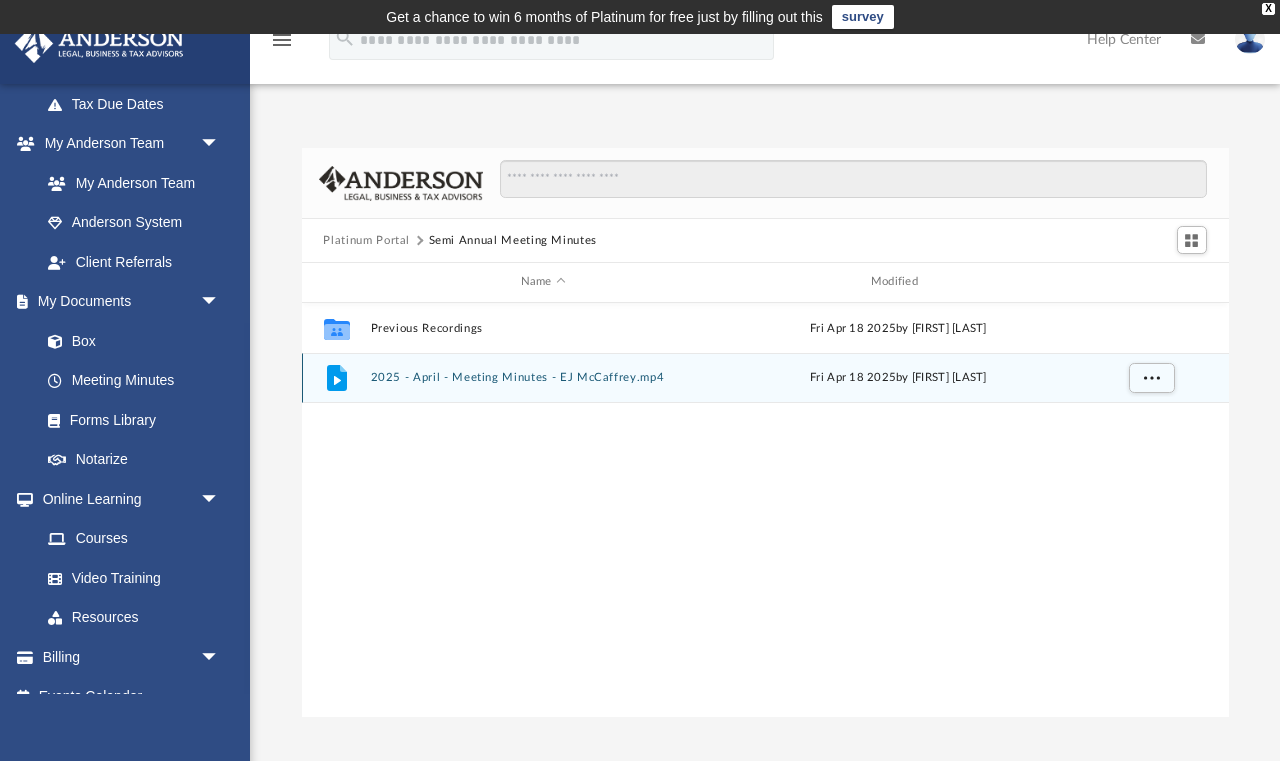 click on "2025 - April - Meeting Minutes - EJ McCaffrey.mp4" at bounding box center [543, 377] 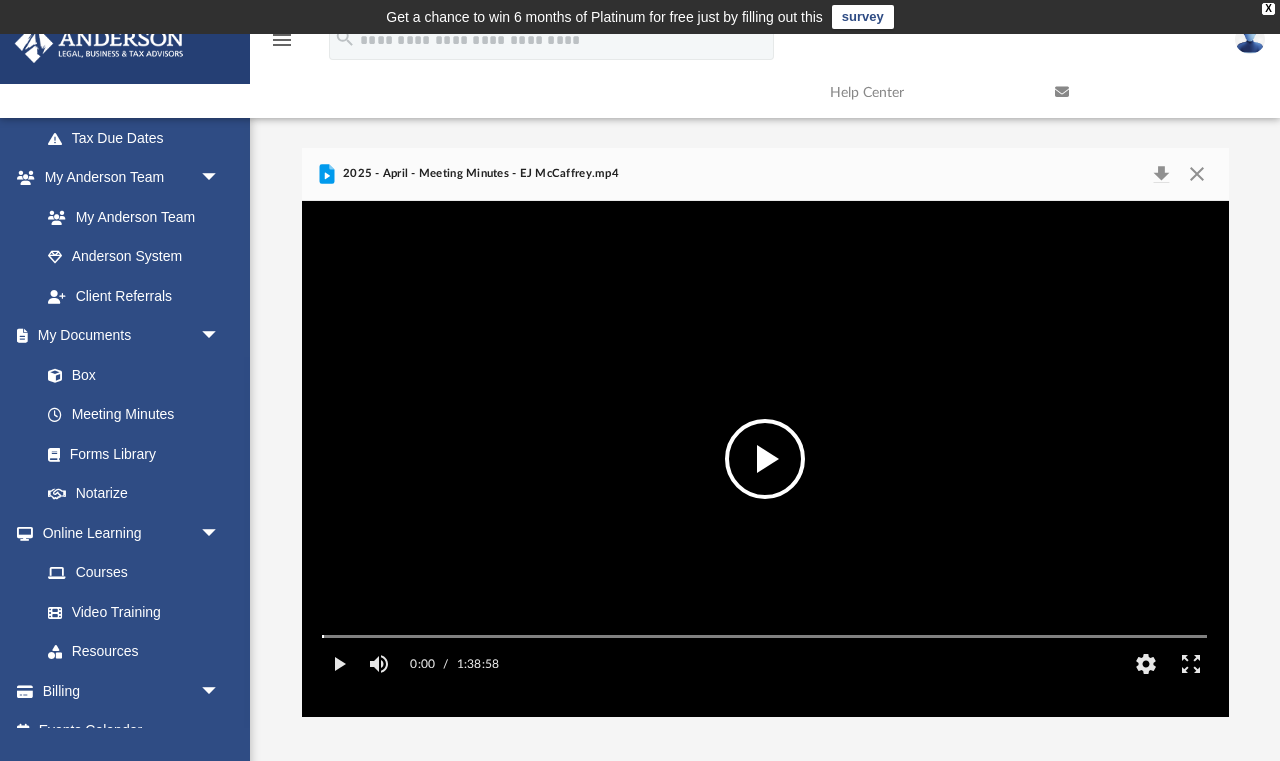 scroll, scrollTop: 0, scrollLeft: 0, axis: both 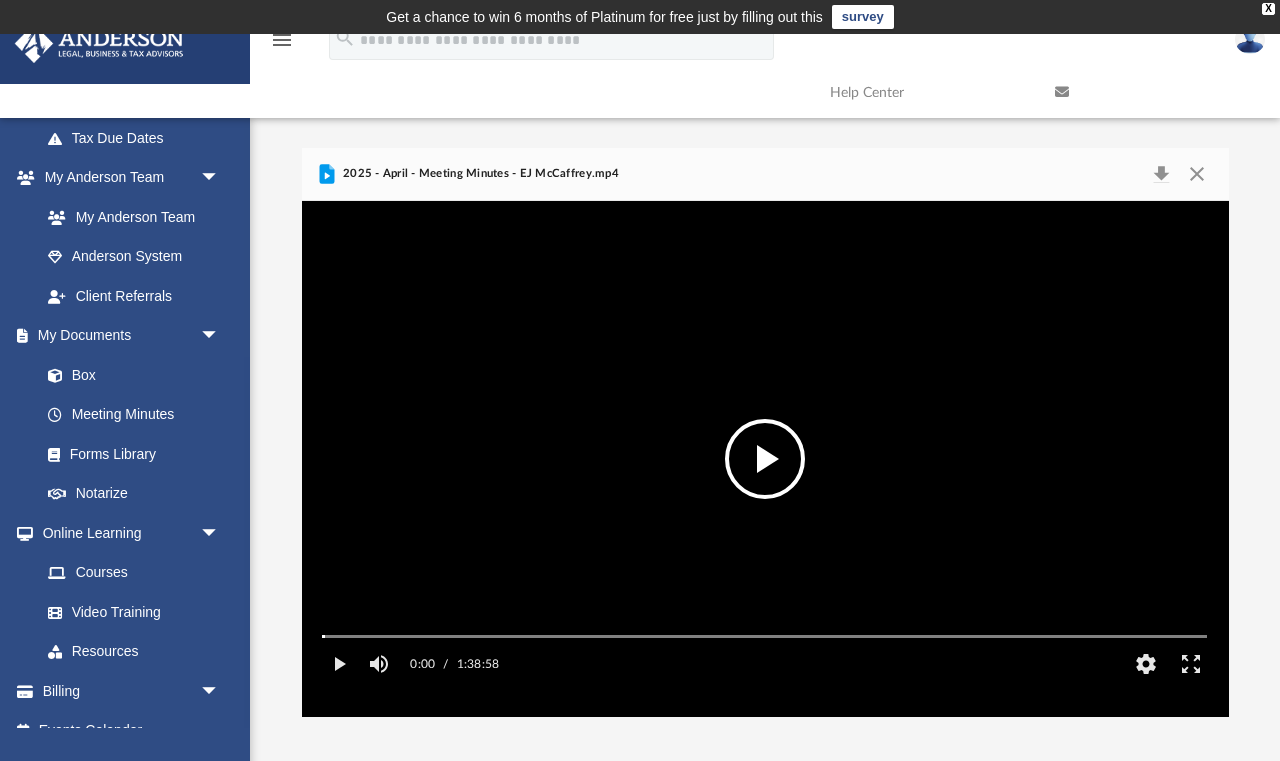 click at bounding box center (1197, 174) 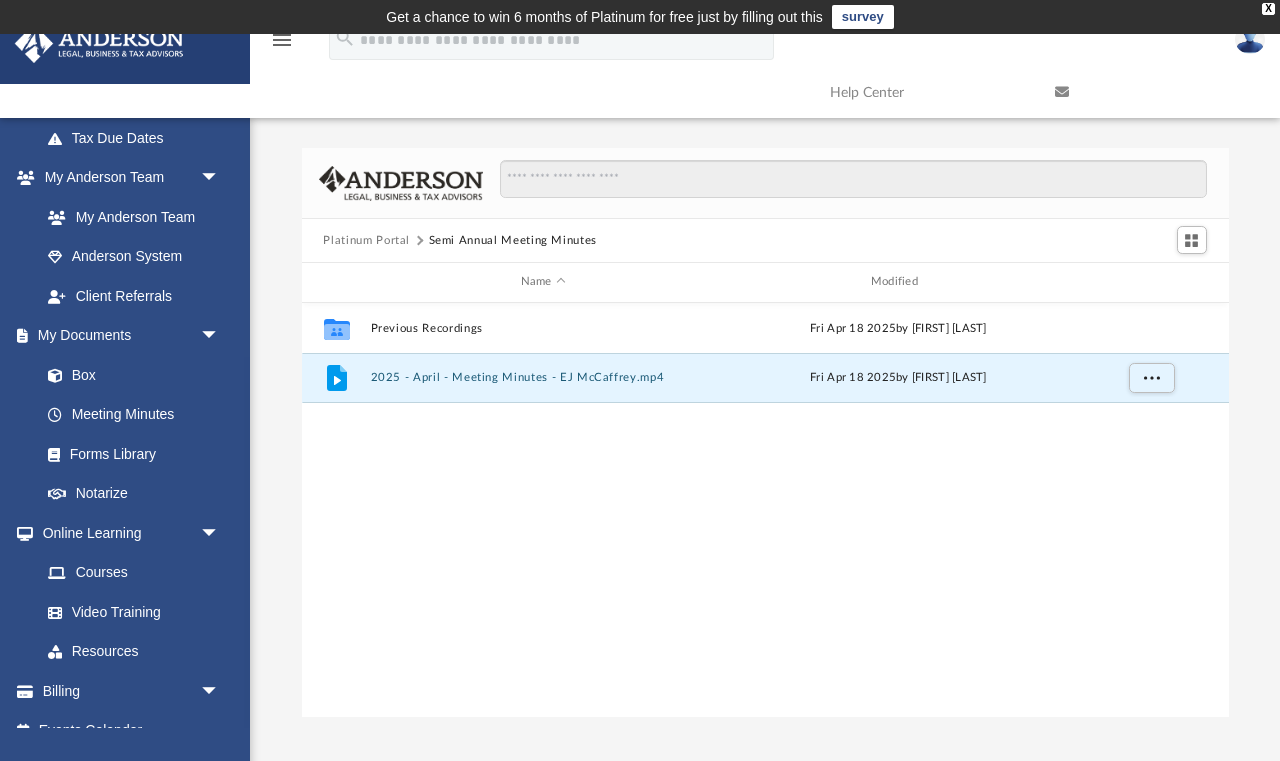 click on "Platinum Portal" at bounding box center [366, 241] 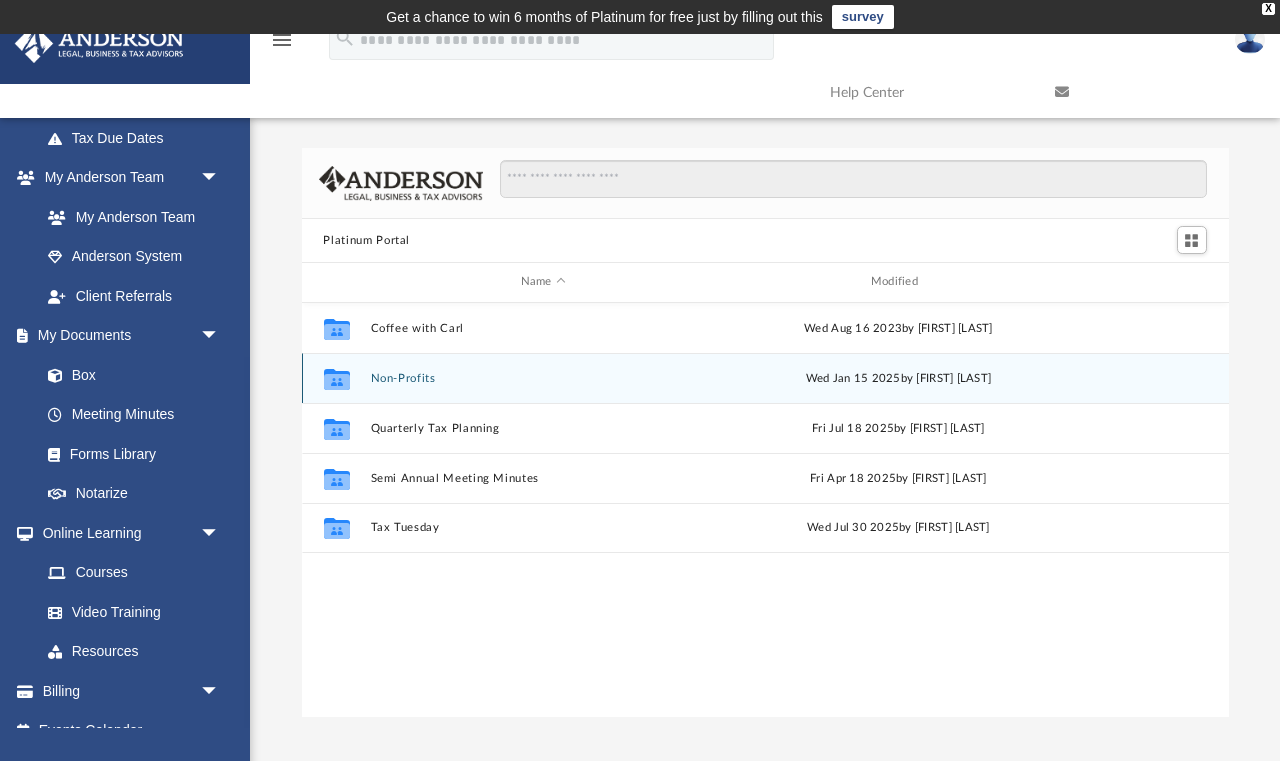 click on "Non-Profits" at bounding box center [543, 378] 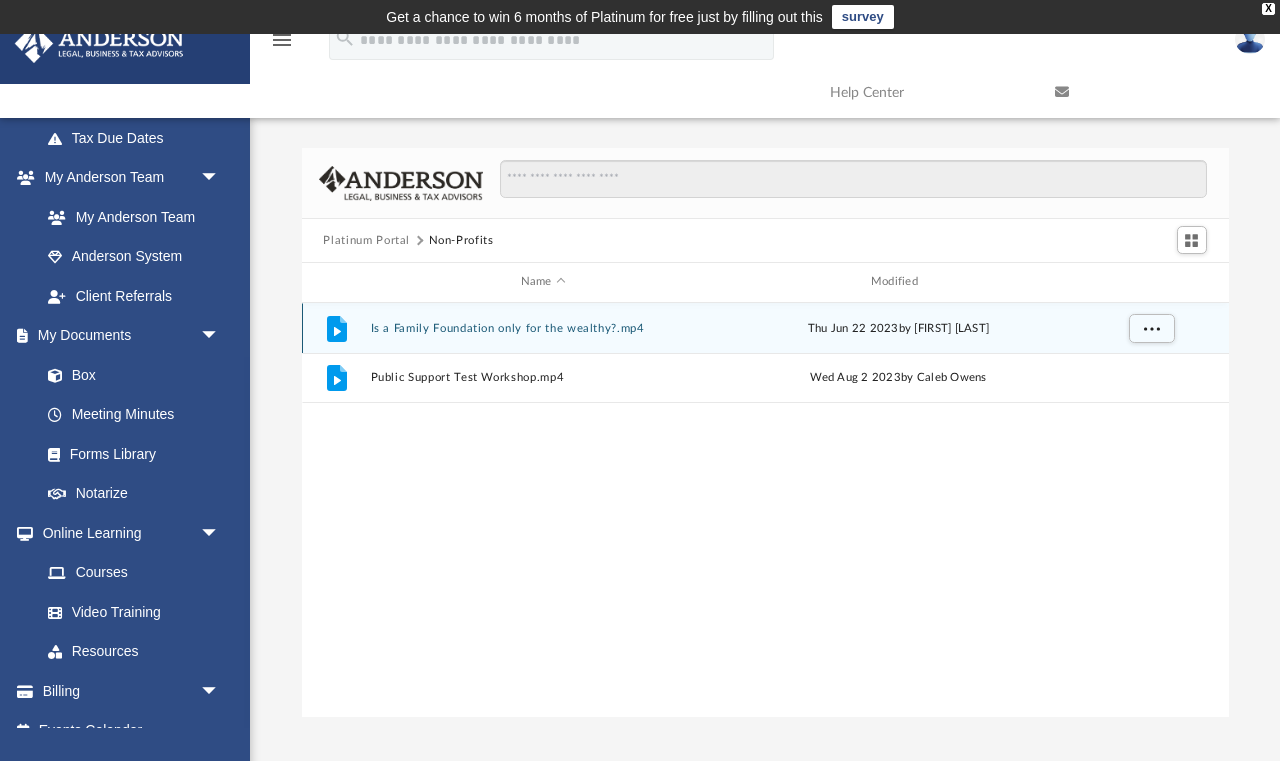 click on "File Is a Family Foundation only for the wealthy?.mp4 Thu Jun 22 2023  by Matthew Moore" at bounding box center [765, 328] 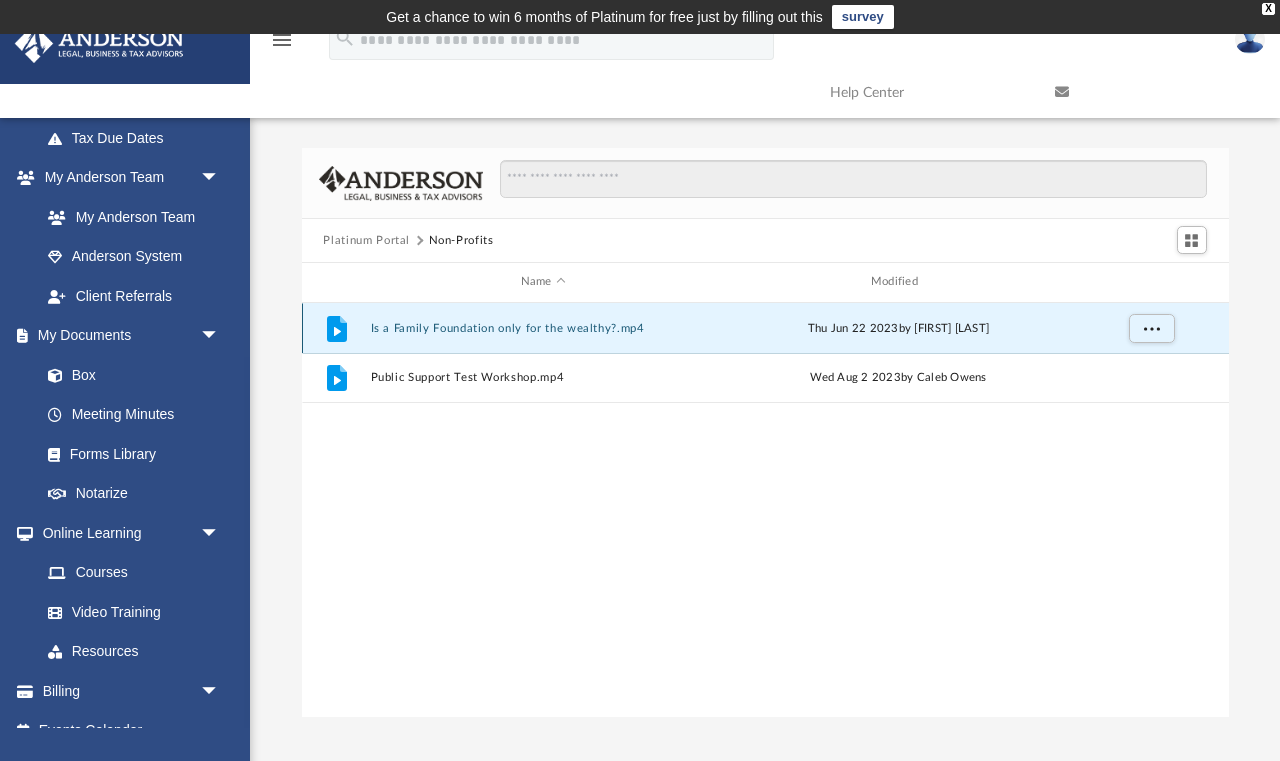 click on "Is a Family Foundation only for the wealthy?.mp4" at bounding box center [543, 328] 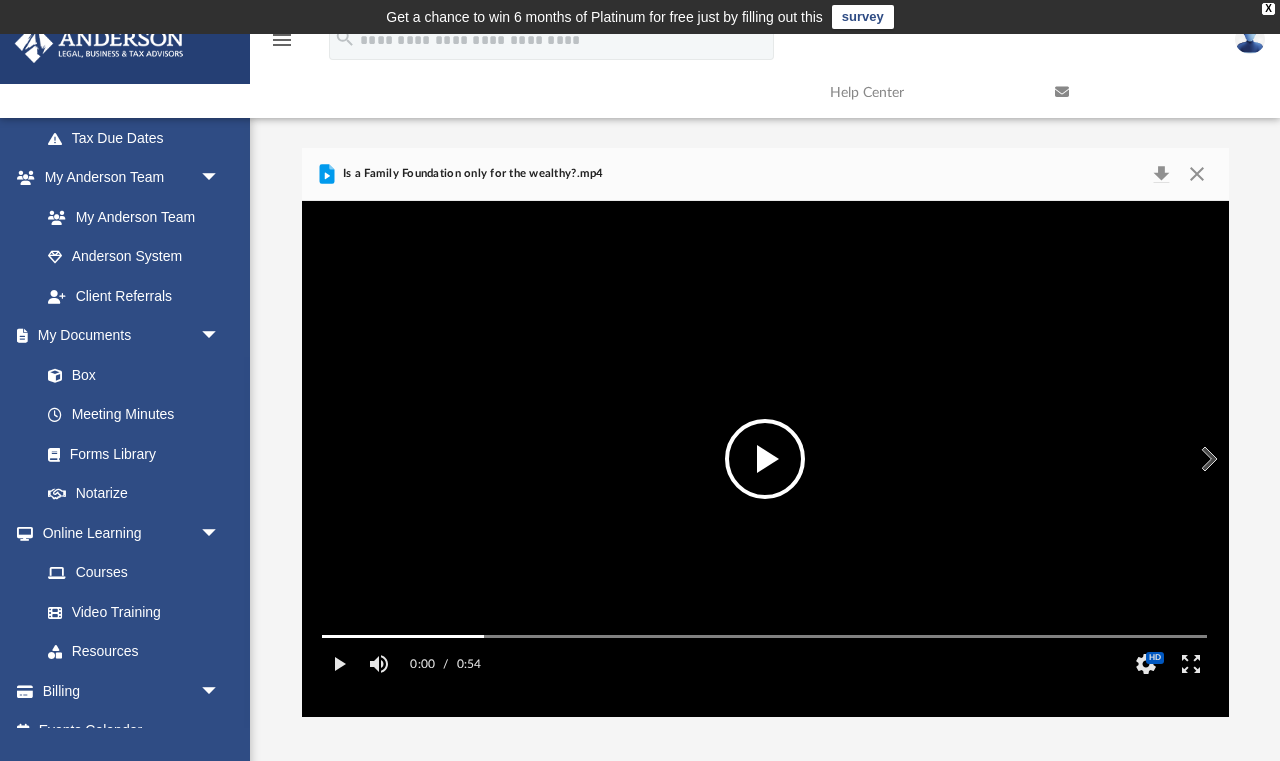 click at bounding box center (765, 459) 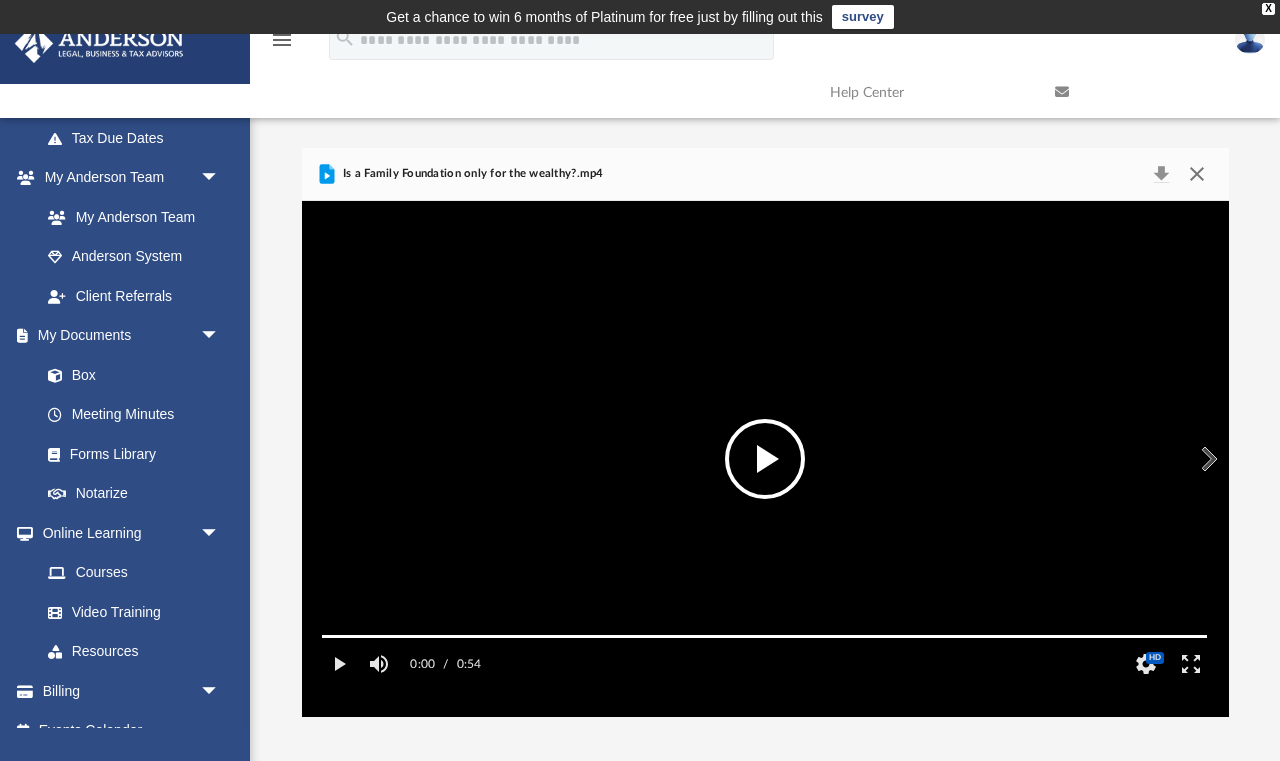 click at bounding box center [1197, 174] 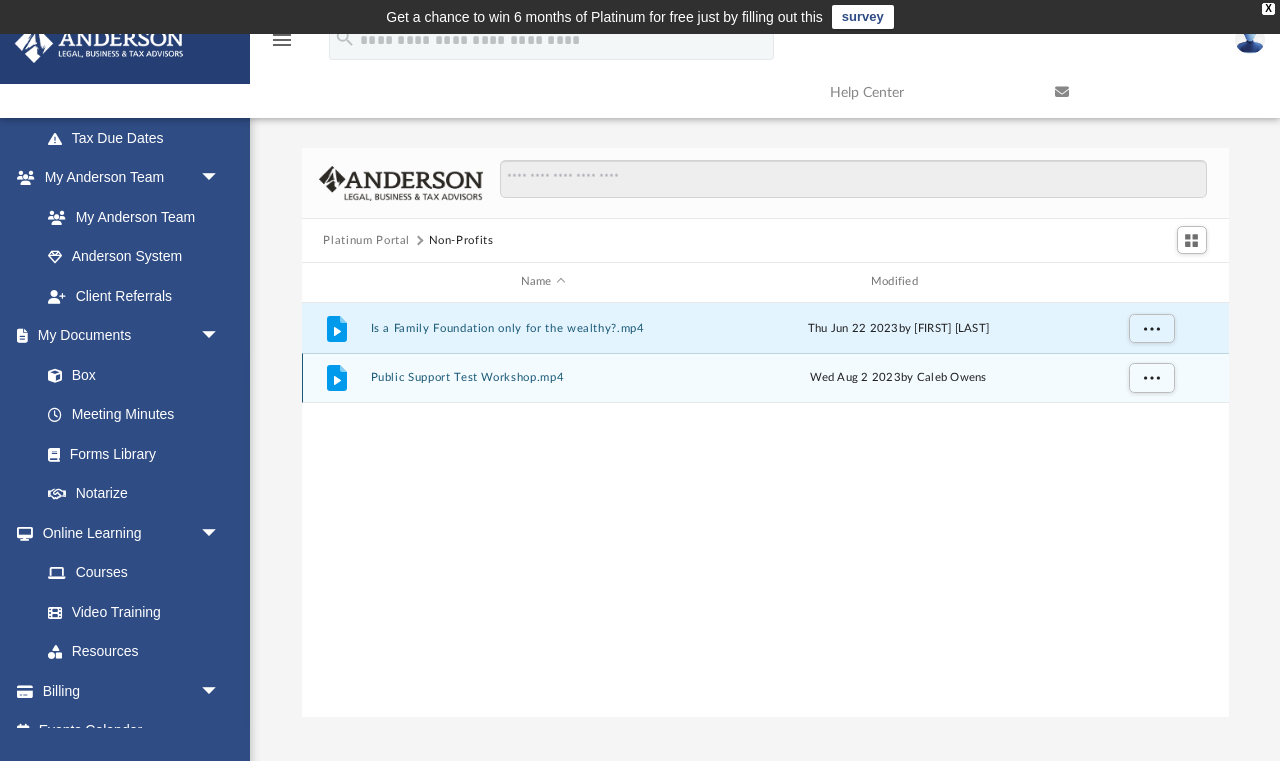 click on "Public Support Test Workshop.mp4" at bounding box center [543, 377] 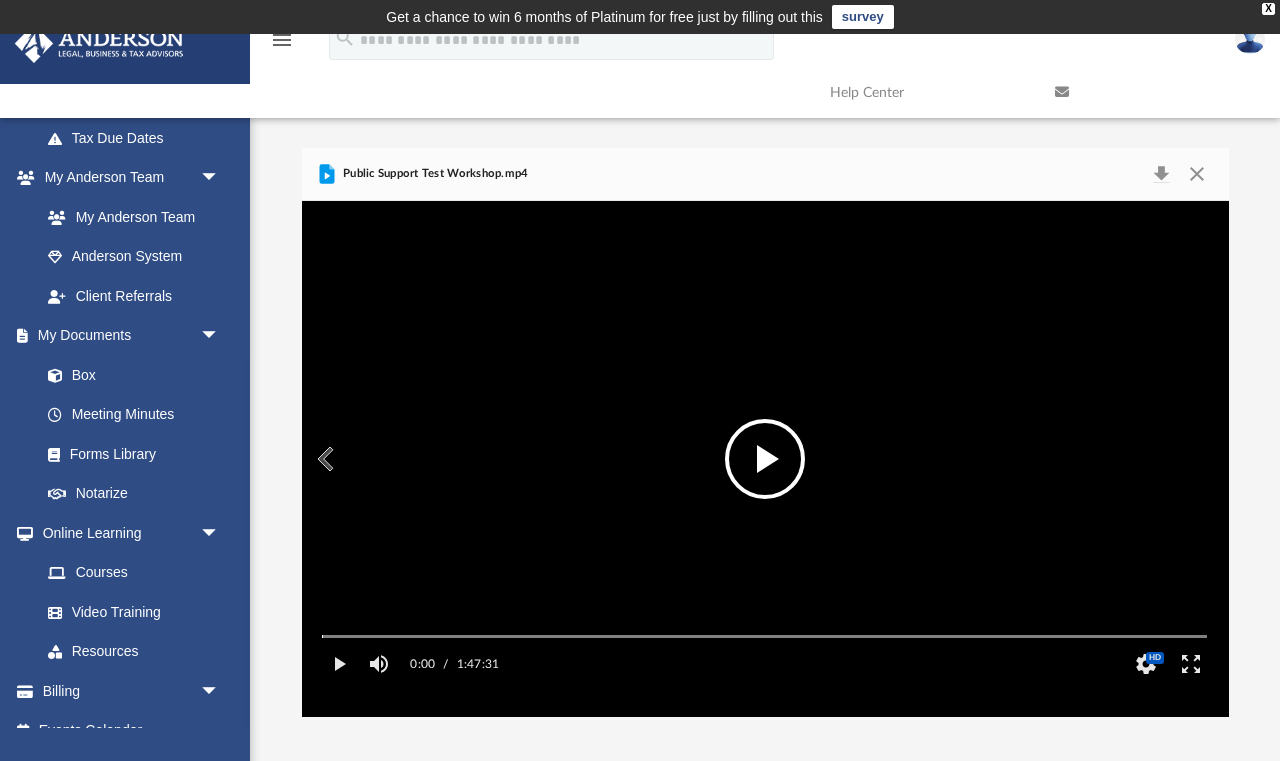 click at bounding box center (765, 459) 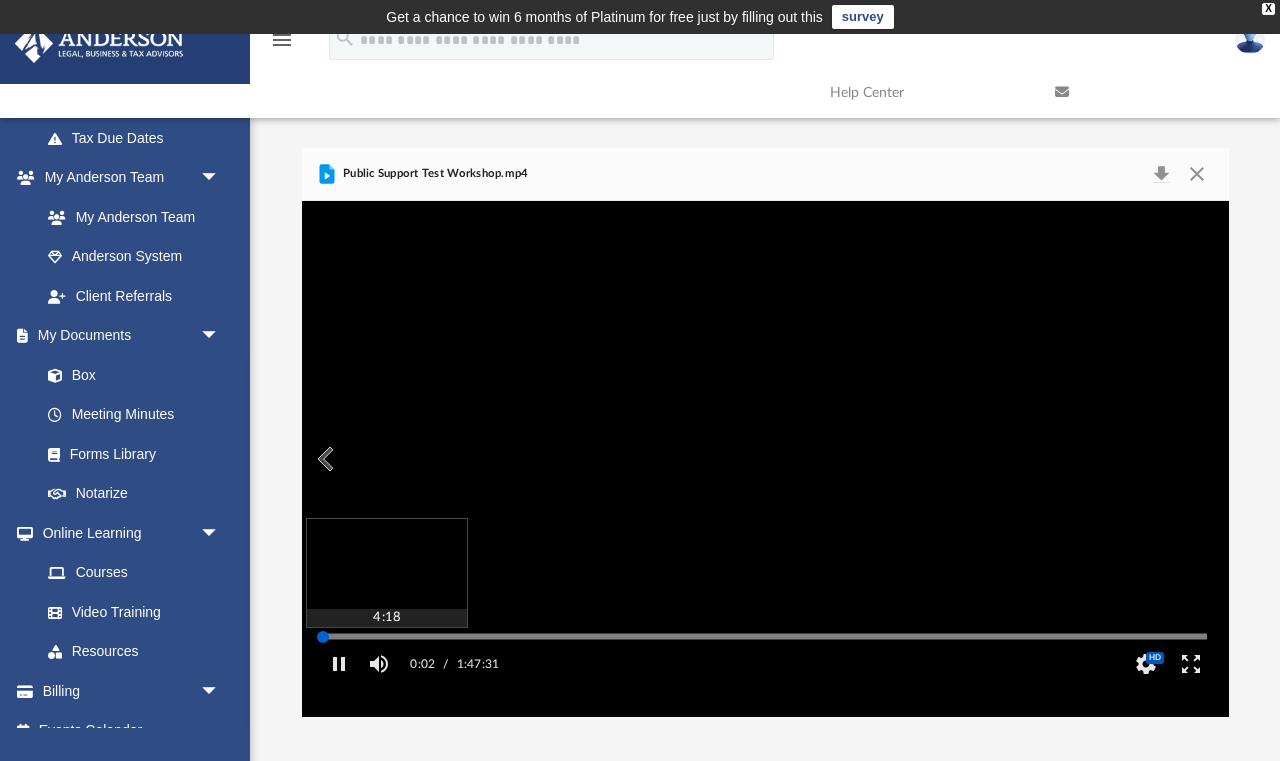 click at bounding box center [764, 636] 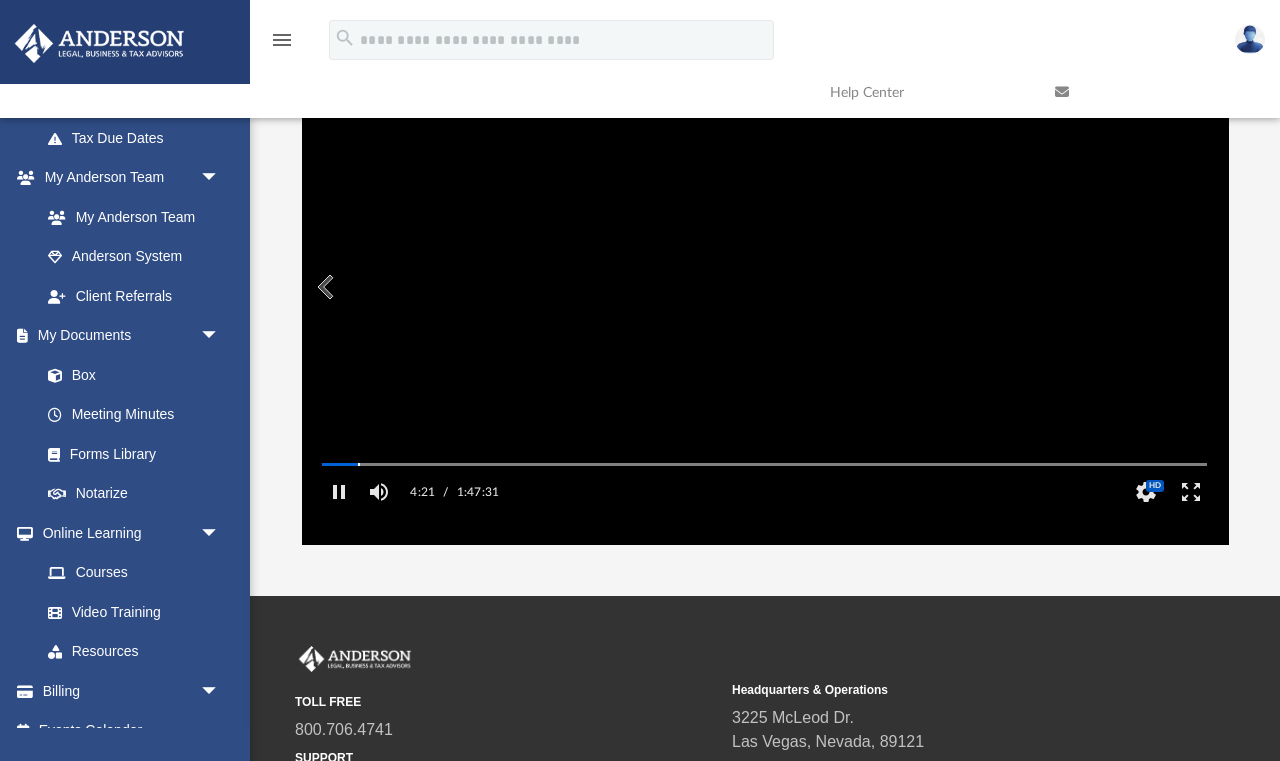 scroll, scrollTop: 207, scrollLeft: 0, axis: vertical 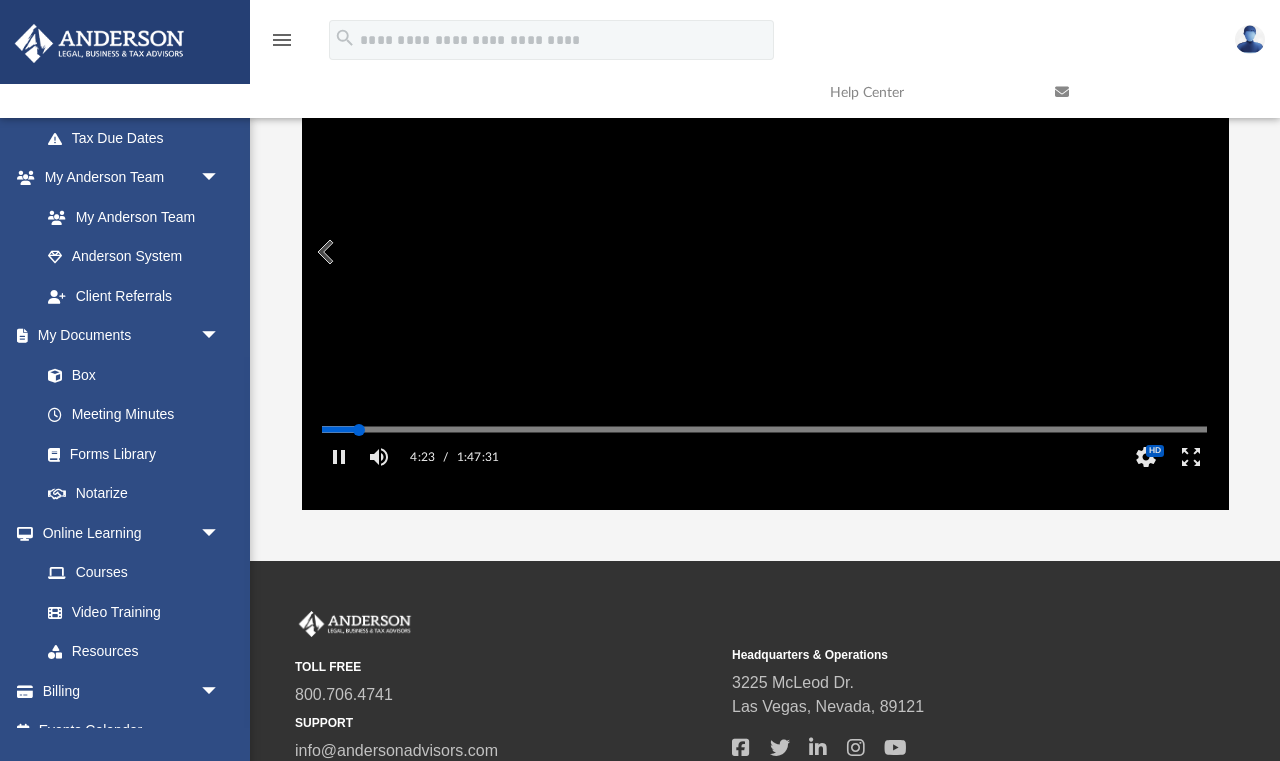 click at bounding box center (764, 429) 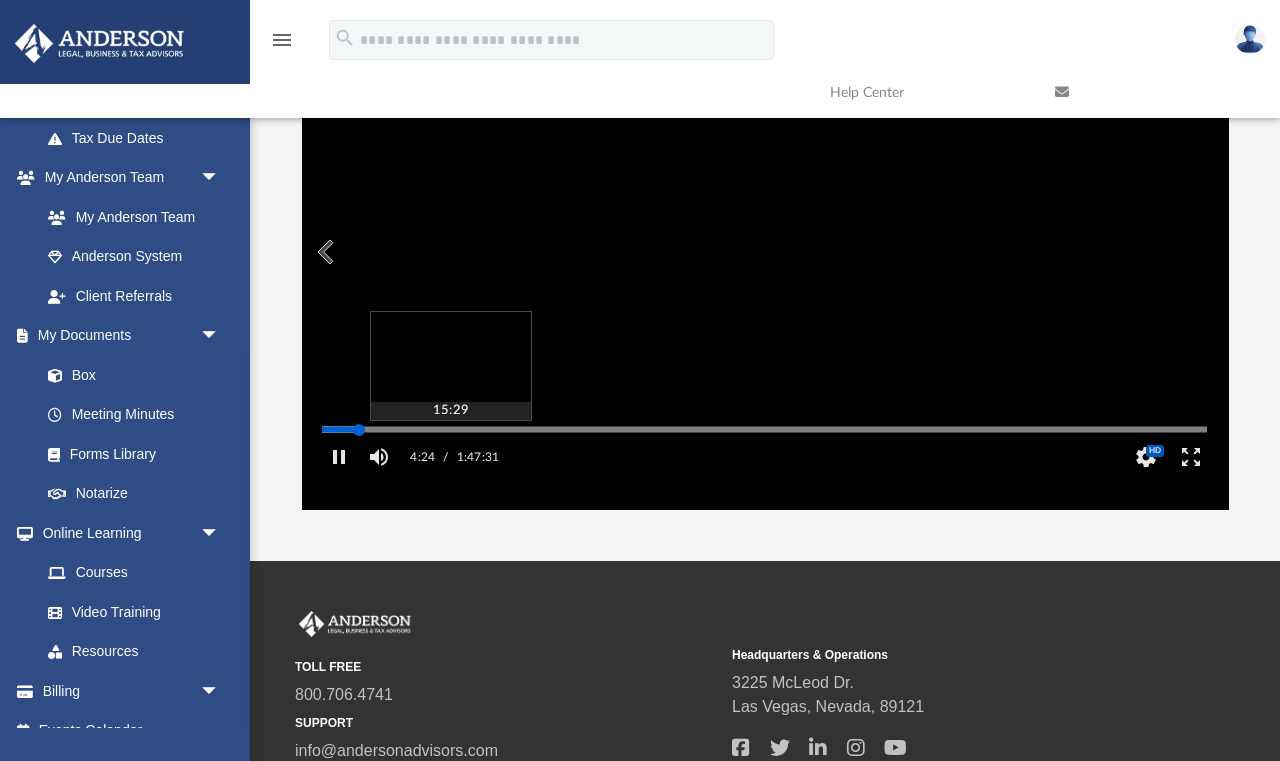 click at bounding box center [764, 429] 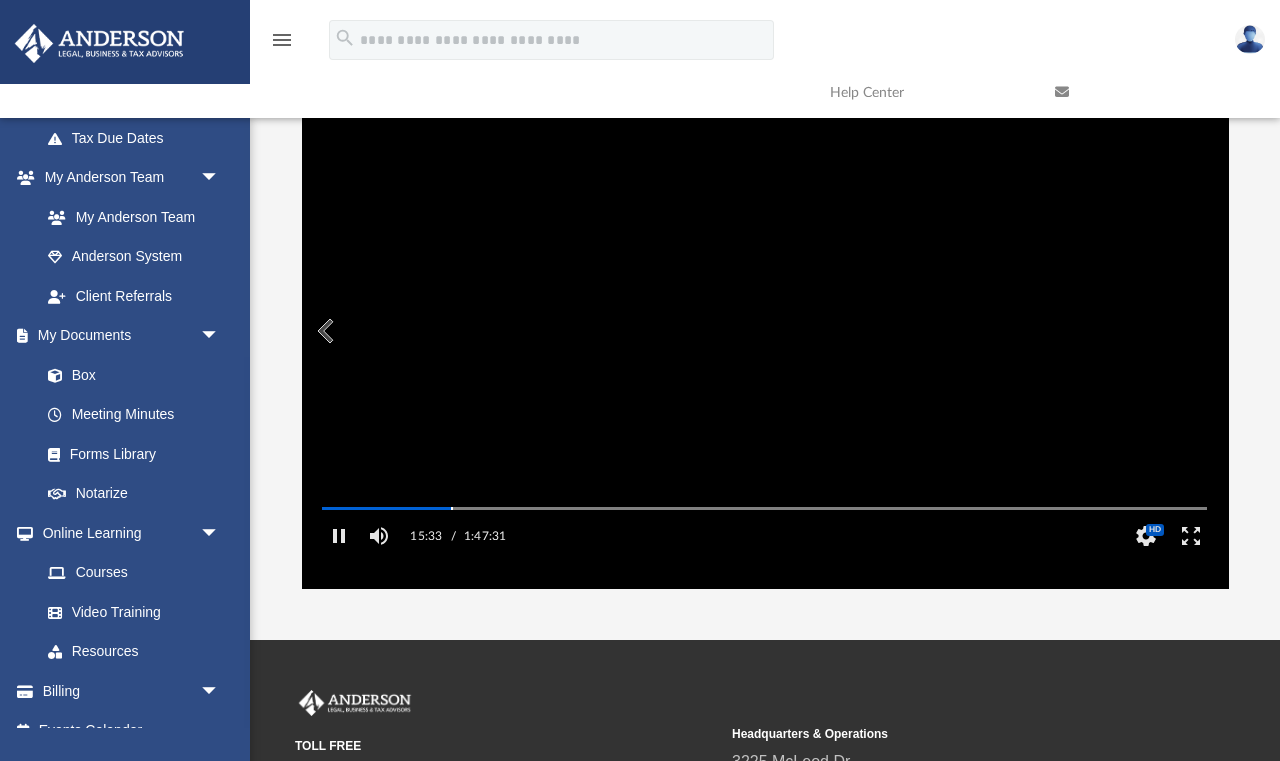 scroll, scrollTop: 127, scrollLeft: 0, axis: vertical 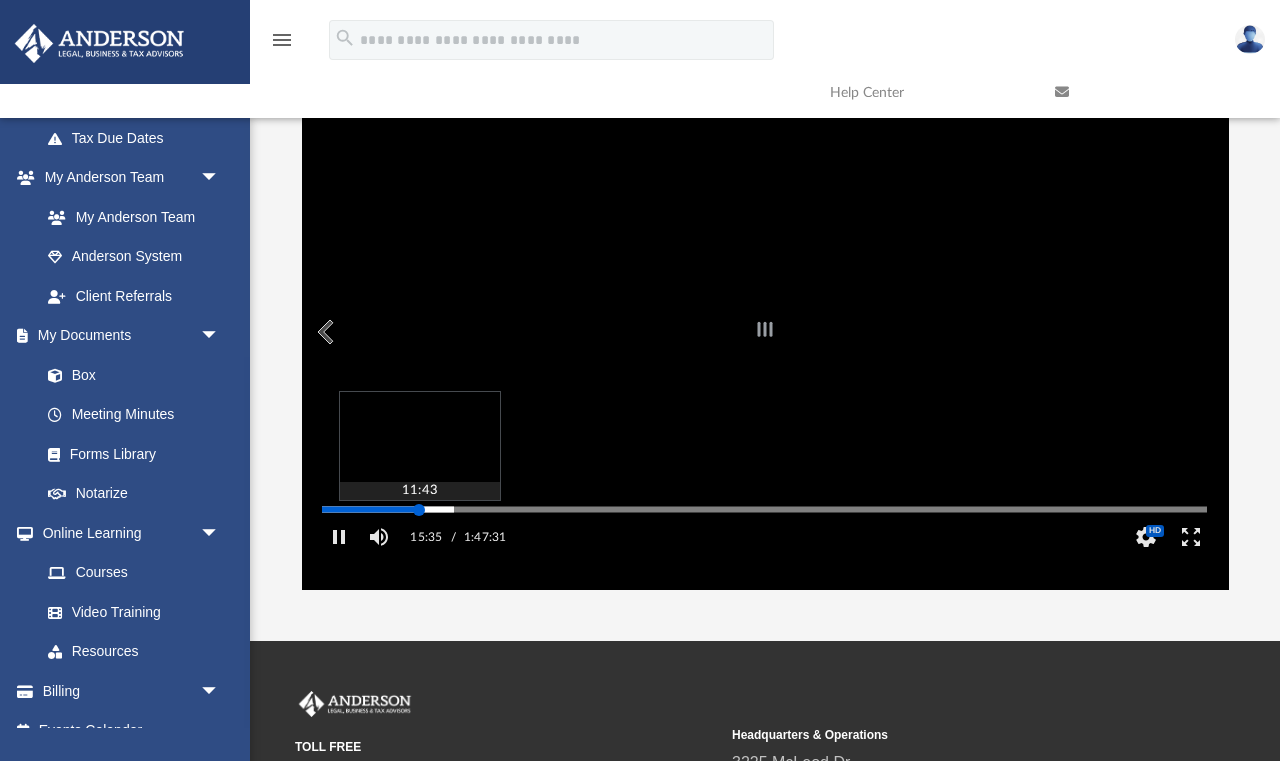 click on "Autoplay Disabled Speed Normal Quality Auto Subtitles/CC Off Audio Autoplay Disabled Enabled Speed 0.5 Normal 1.25 1.5 2.0 Quality 480p 1080p Auto Subtitles/CC Off Audio
15:35  /  1:47:31 CC HD
11:43" at bounding box center [765, 332] 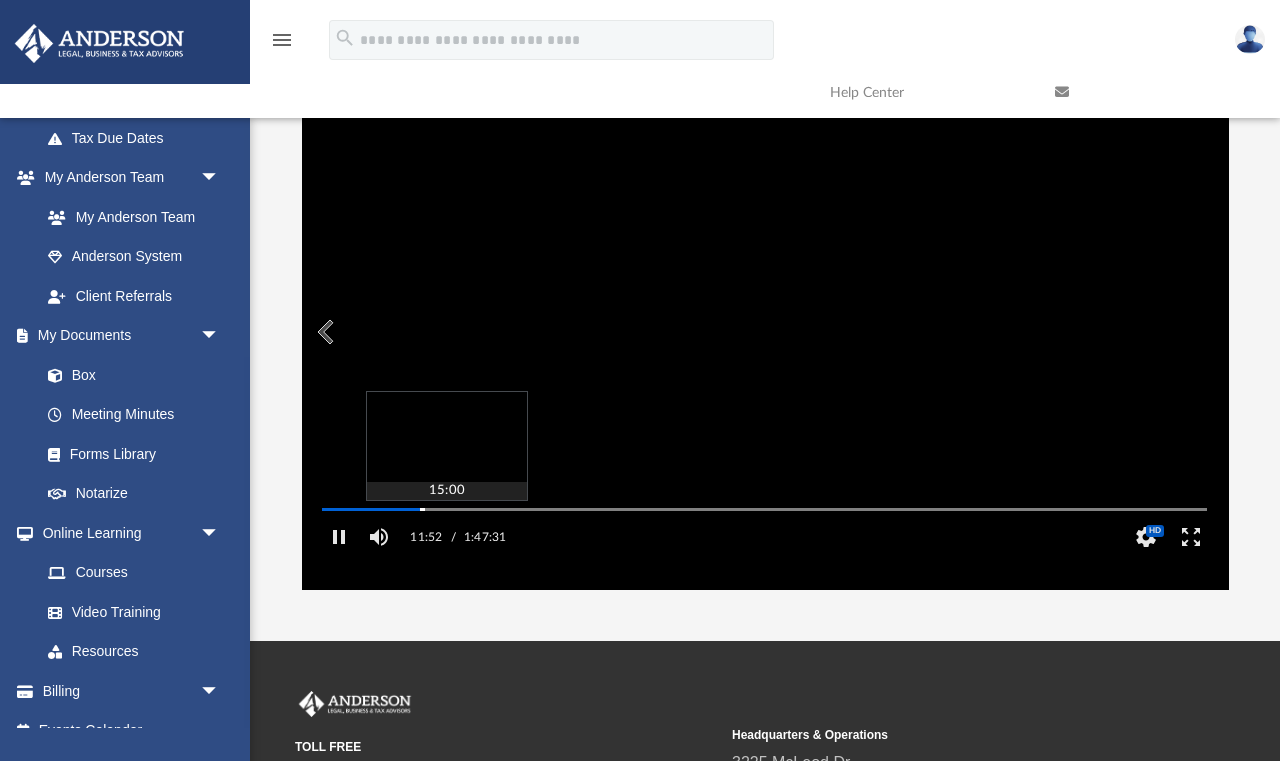 click on "Autoplay Disabled Speed Normal Quality Auto Subtitles/CC Off Audio Autoplay Disabled Enabled Speed 0.5 Normal 1.25 1.5 2.0 Quality 480p 1080p Auto Subtitles/CC Off Audio
11:52  /  1:47:31 CC HD
15:00" at bounding box center (765, 332) 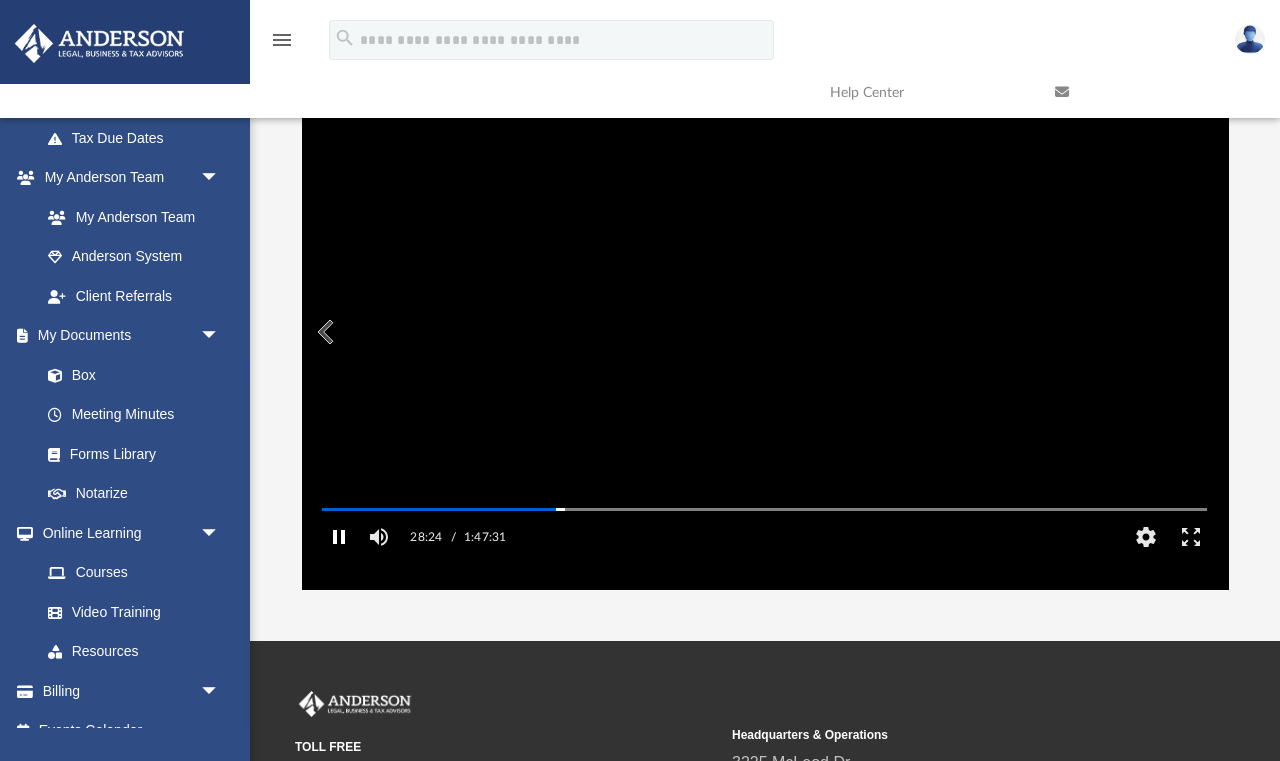 click at bounding box center [338, 537] 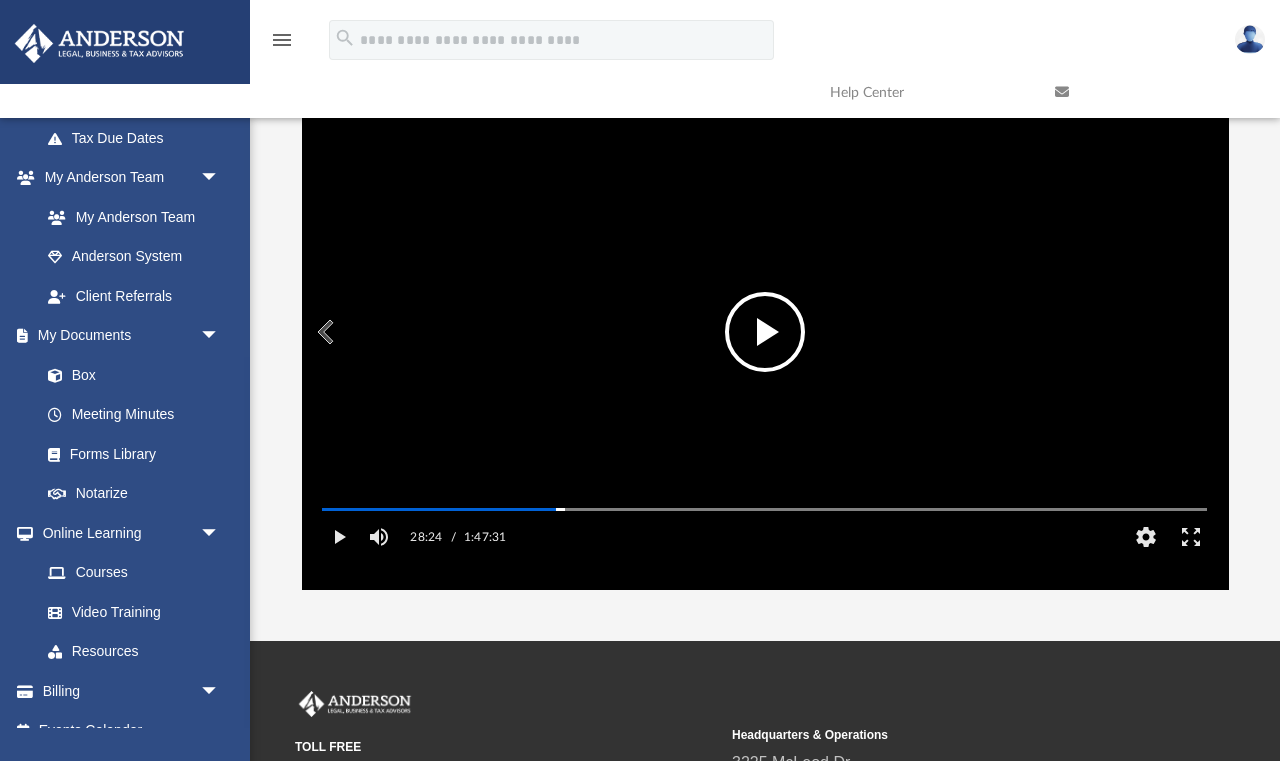 click at bounding box center [765, 332] 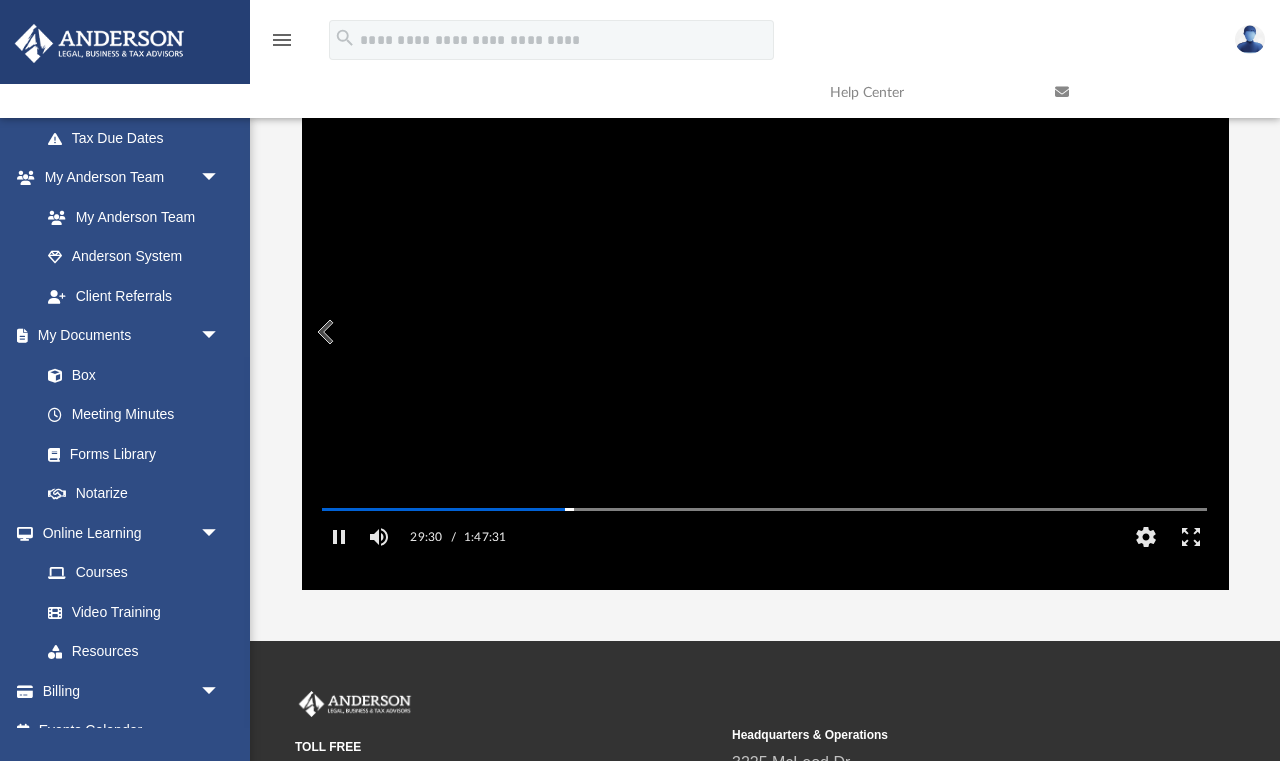 click at bounding box center (764, 331) 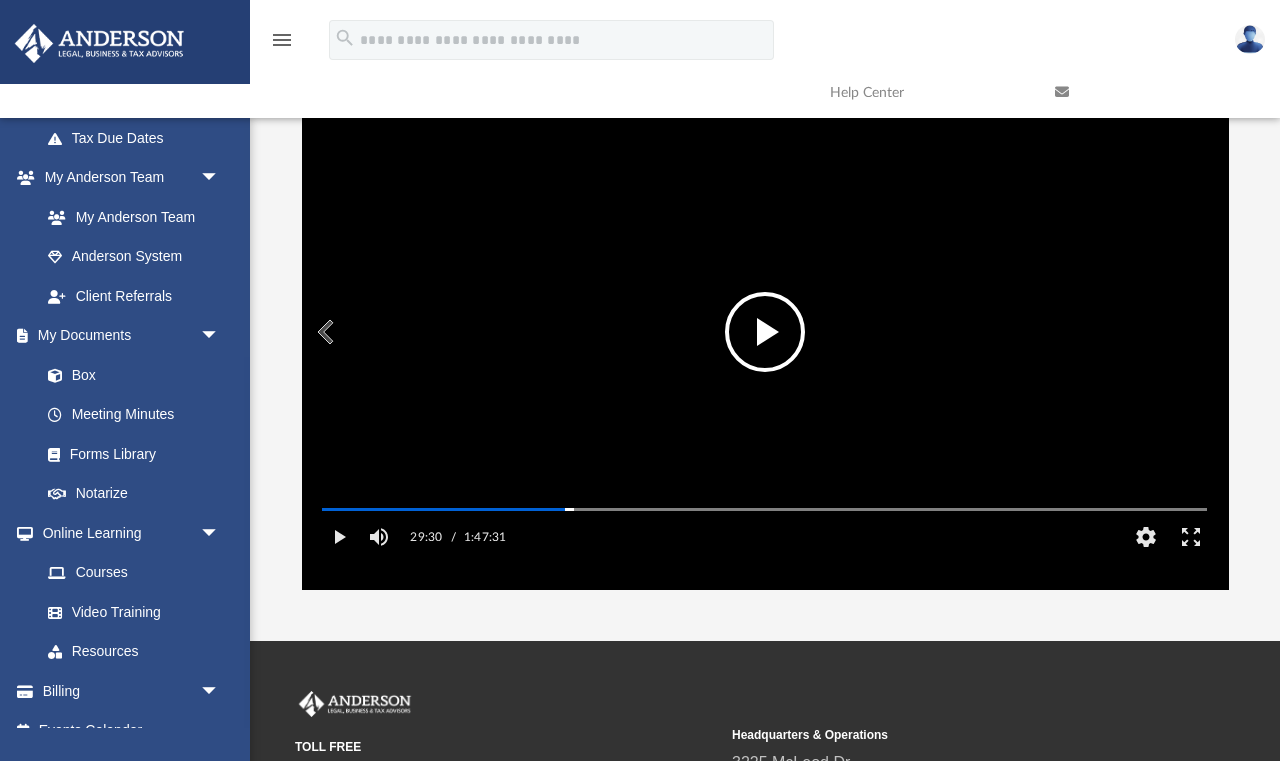 click at bounding box center [765, 332] 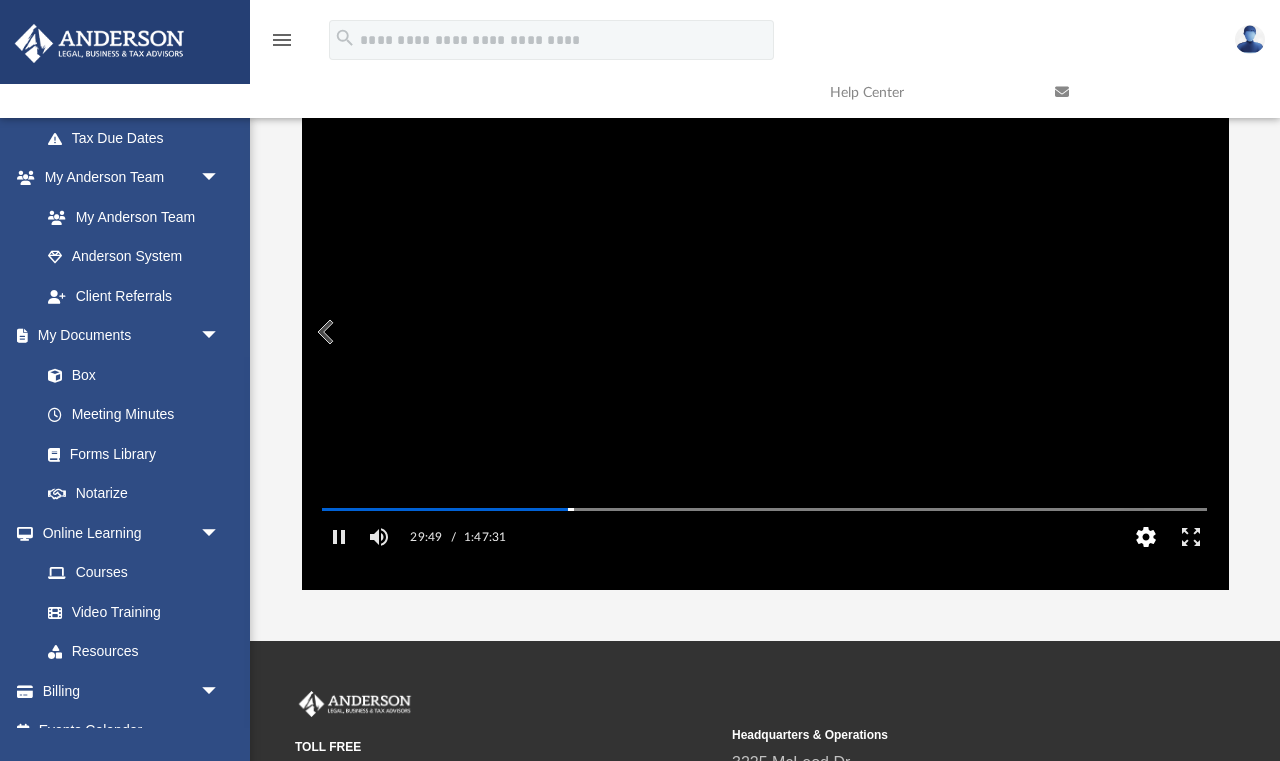 click on "HD" at bounding box center (1146, 537) 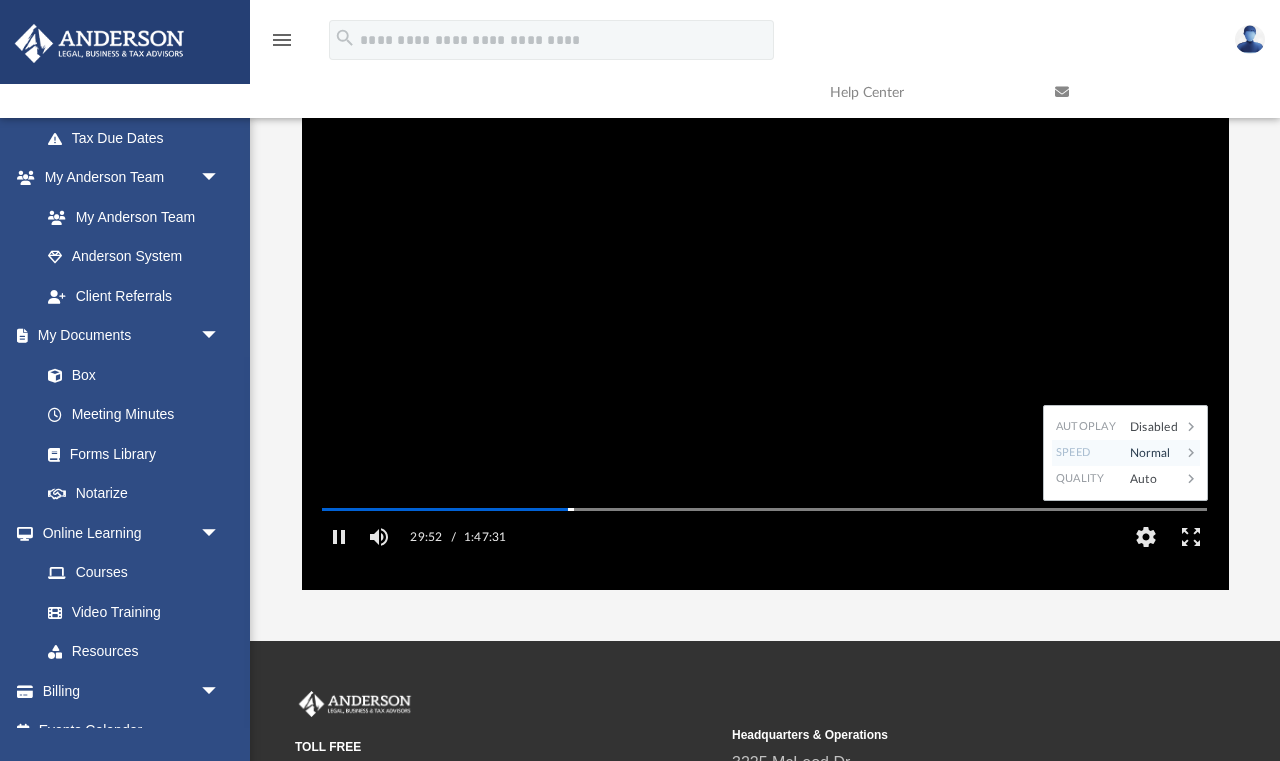 click on "Normal" at bounding box center [1151, 453] 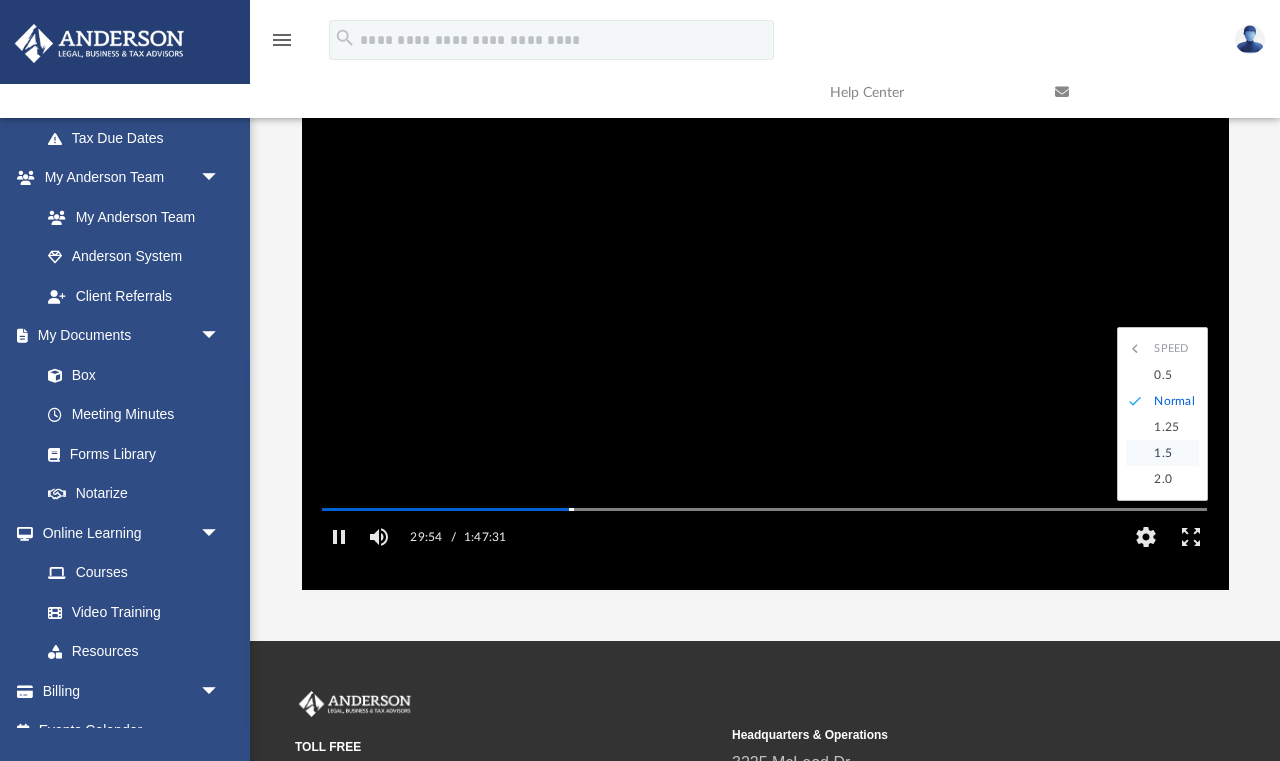 click on "1.5" at bounding box center [1171, 453] 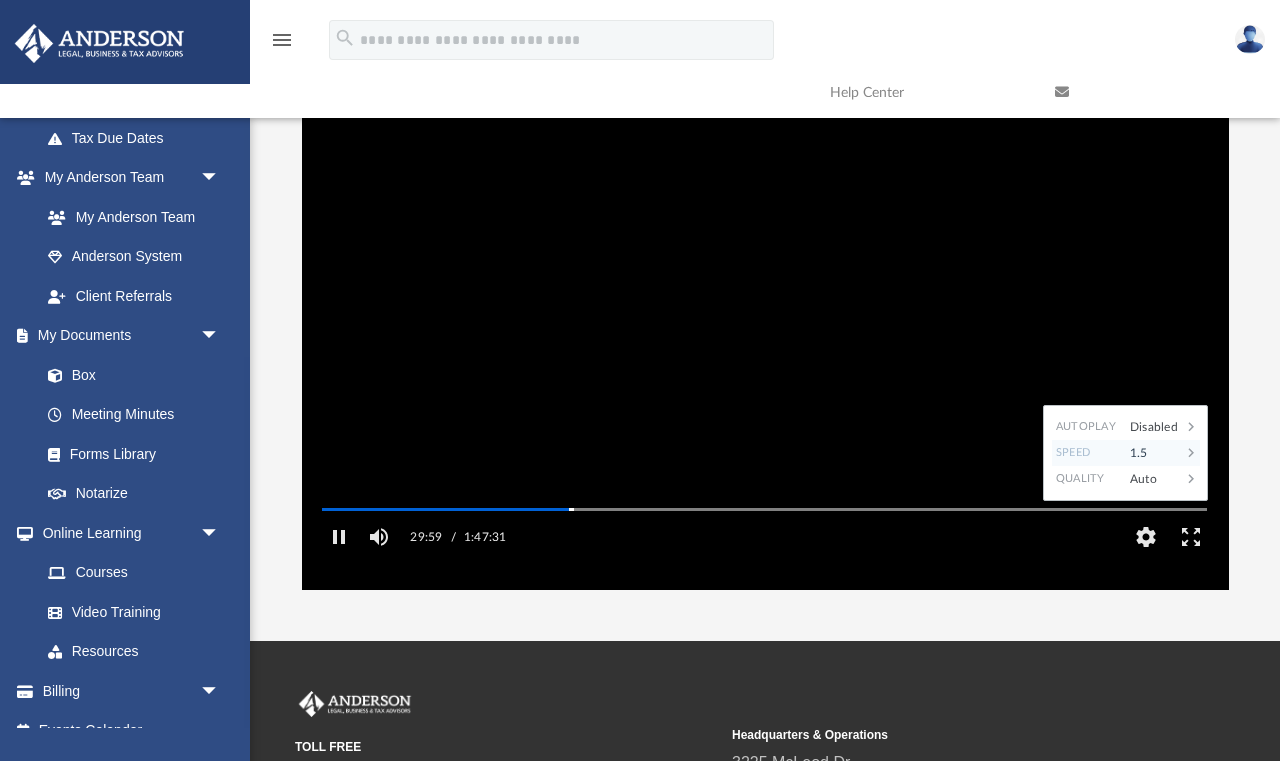 click on "1.5" at bounding box center (1151, 453) 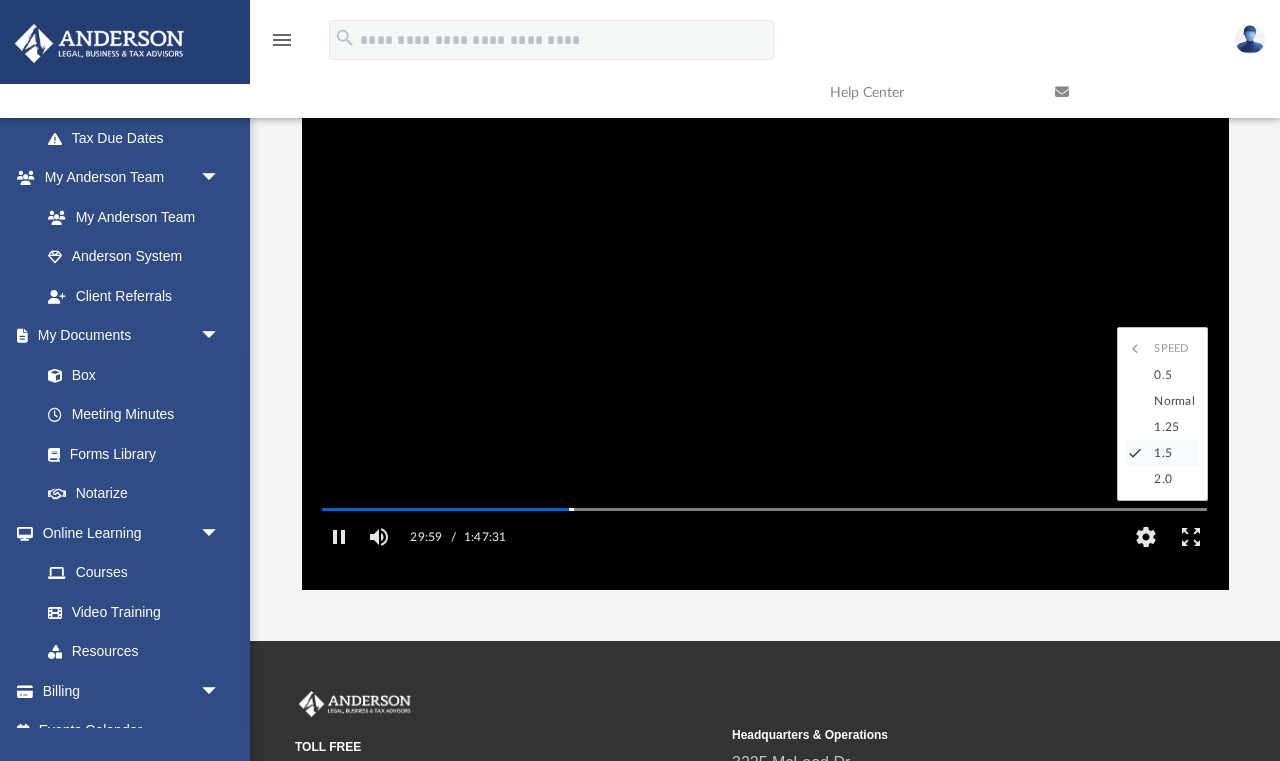 scroll, scrollTop: 0, scrollLeft: 0, axis: both 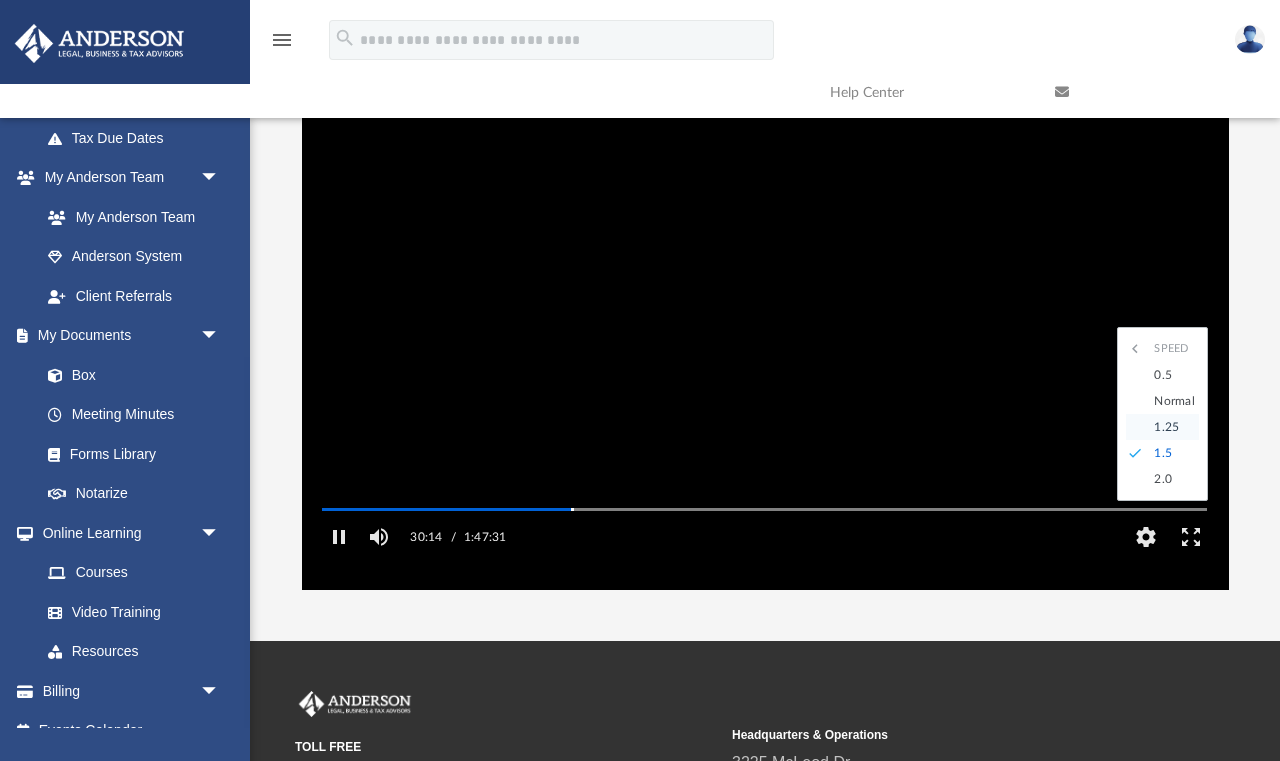 click on "1.25" at bounding box center [1171, 427] 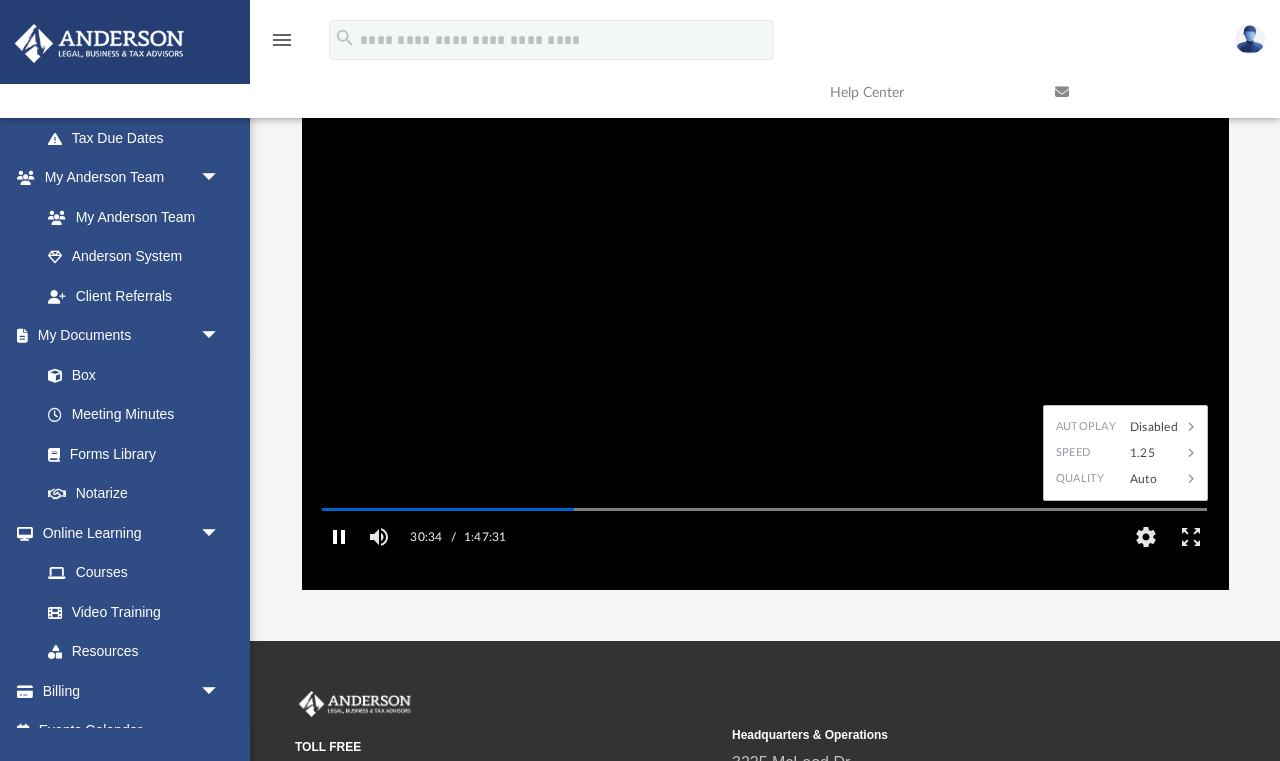 click at bounding box center (338, 537) 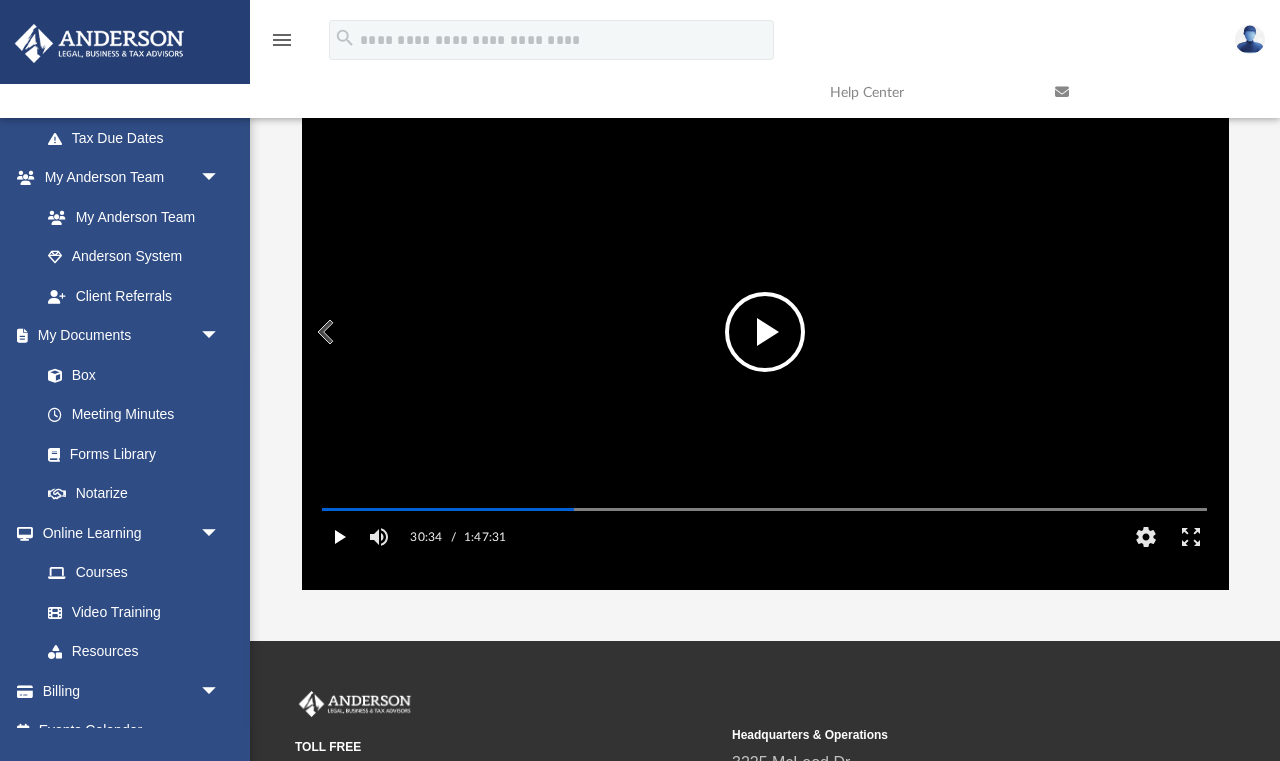 click at bounding box center (338, 537) 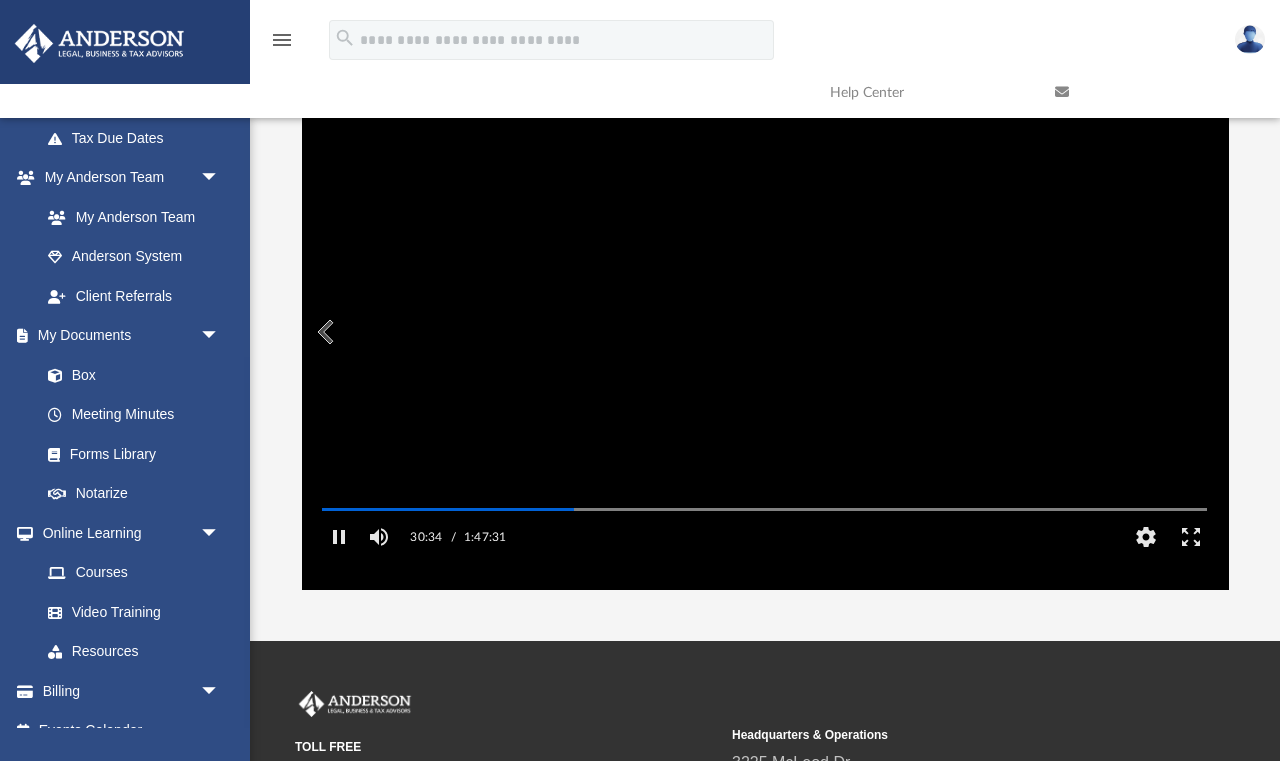 drag, startPoint x: 1014, startPoint y: 63, endPoint x: 869, endPoint y: 284, distance: 264.32178 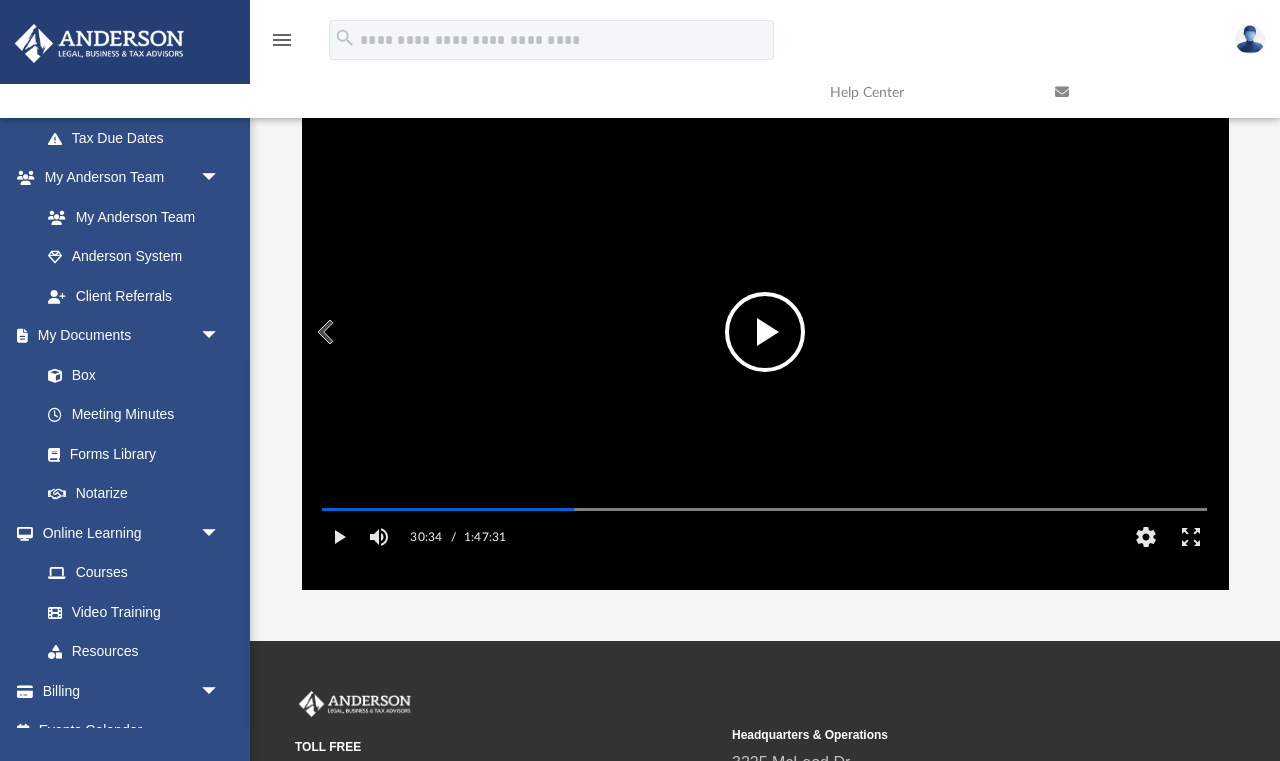 click at bounding box center [765, 332] 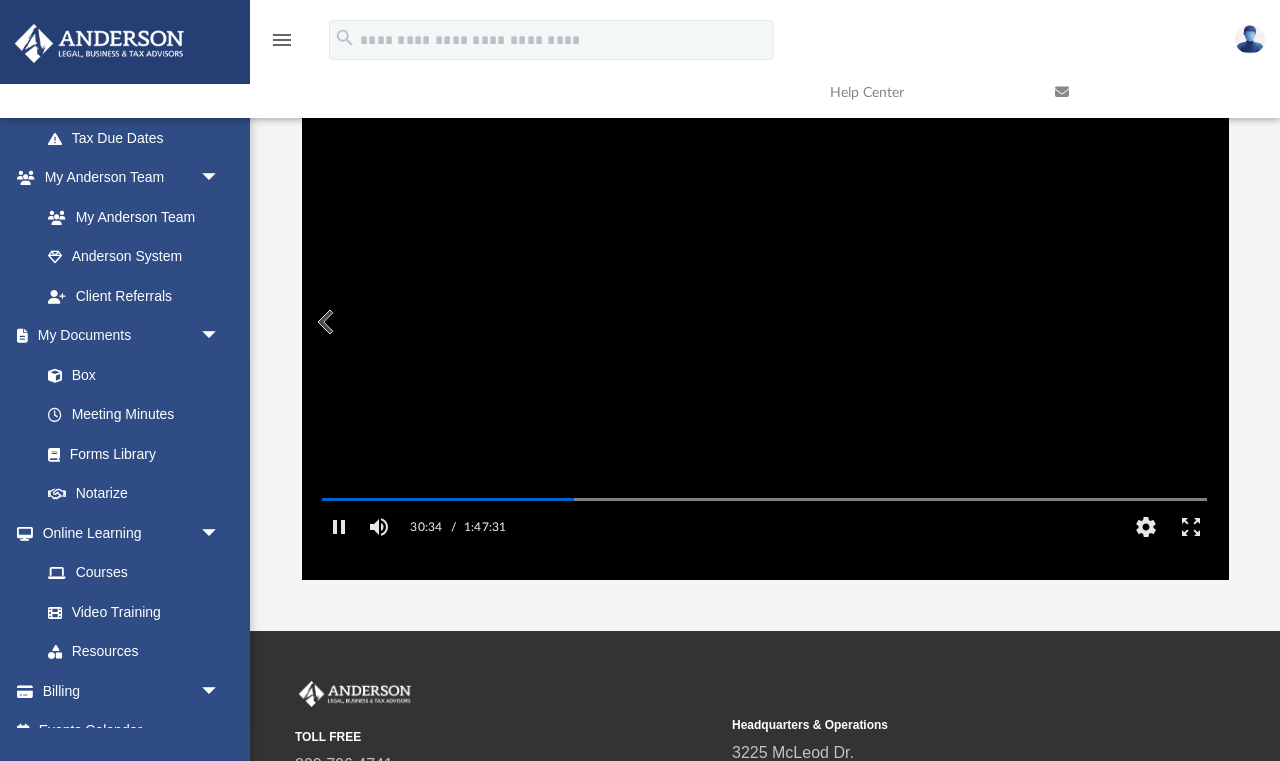 scroll, scrollTop: 129, scrollLeft: 0, axis: vertical 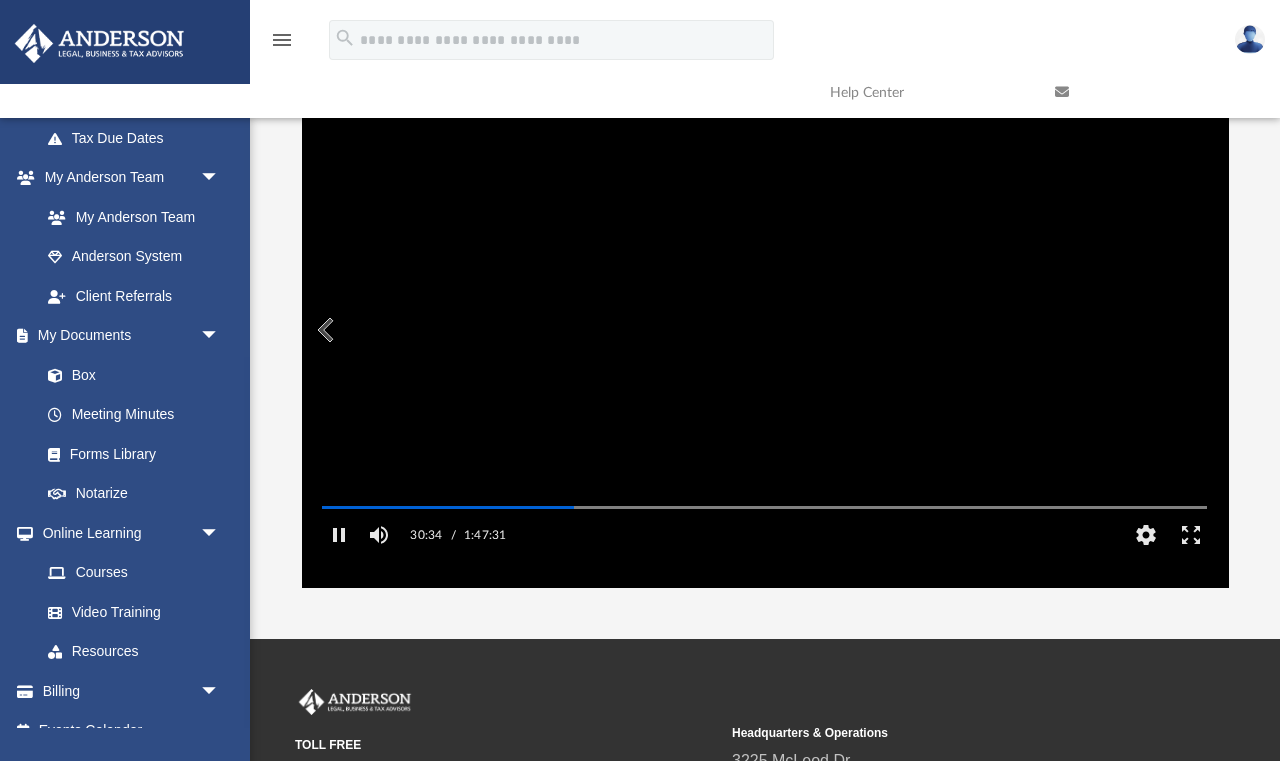 drag, startPoint x: 596, startPoint y: 294, endPoint x: 600, endPoint y: 284, distance: 10.770329 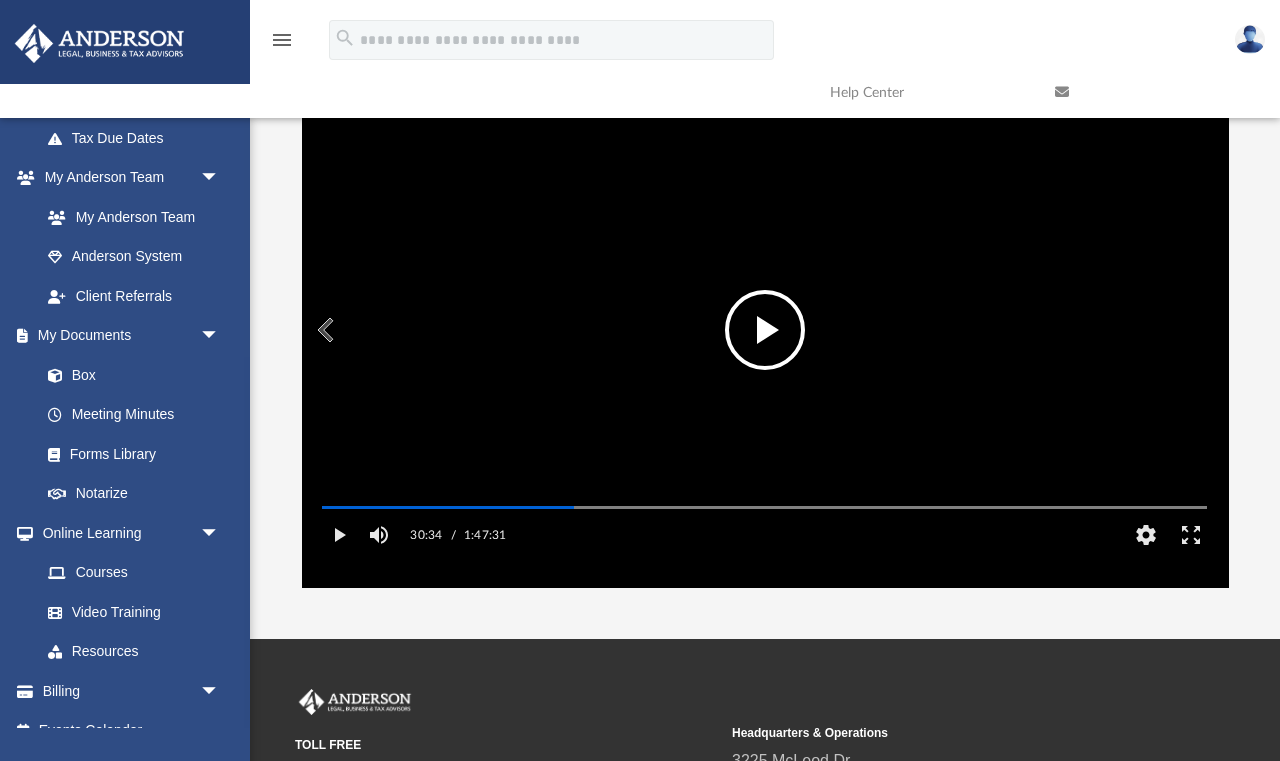 click at bounding box center (765, 330) 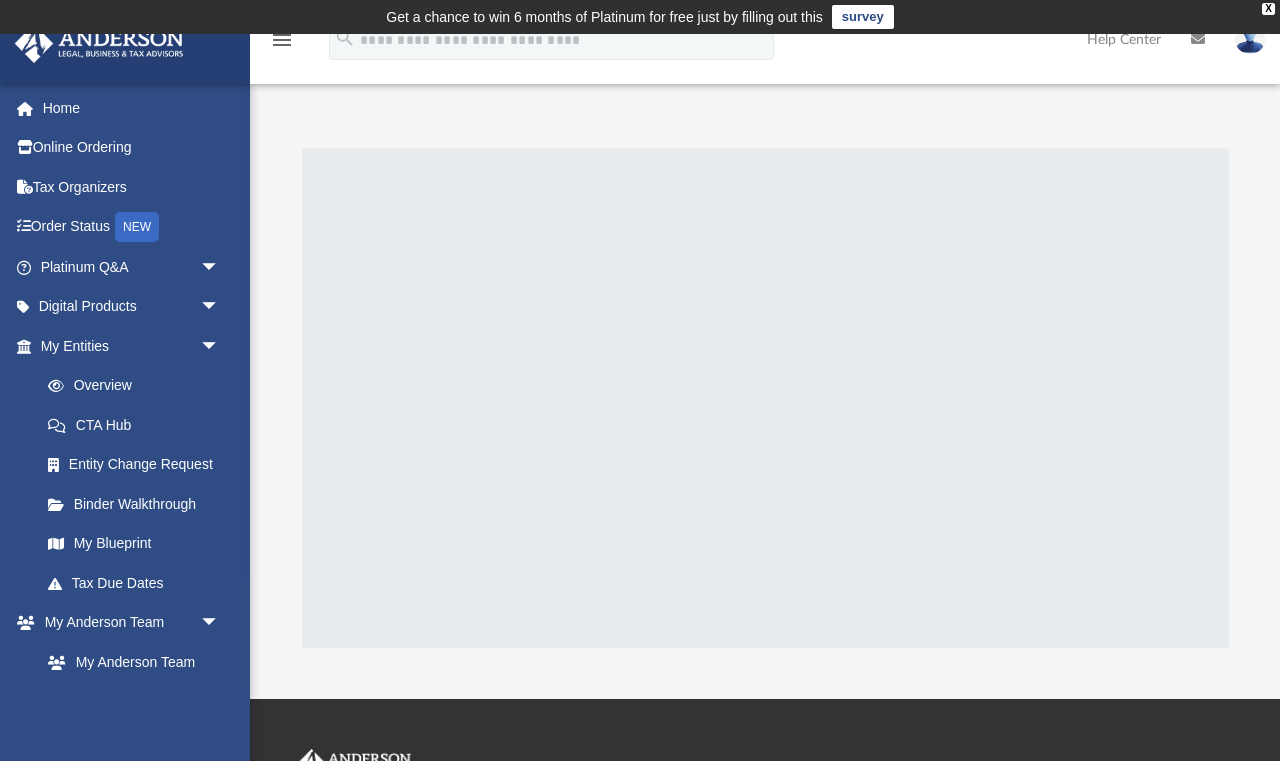 scroll, scrollTop: 0, scrollLeft: 0, axis: both 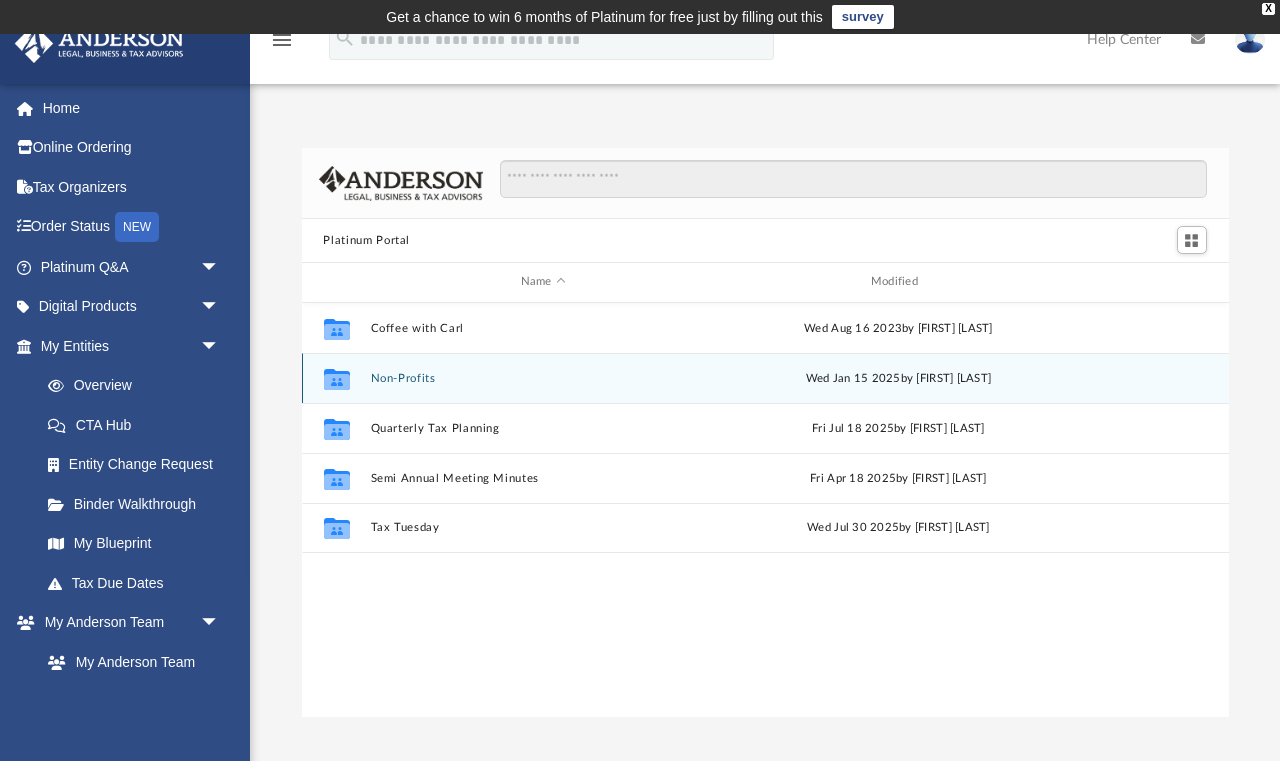 click on "Non-Profits" at bounding box center [543, 378] 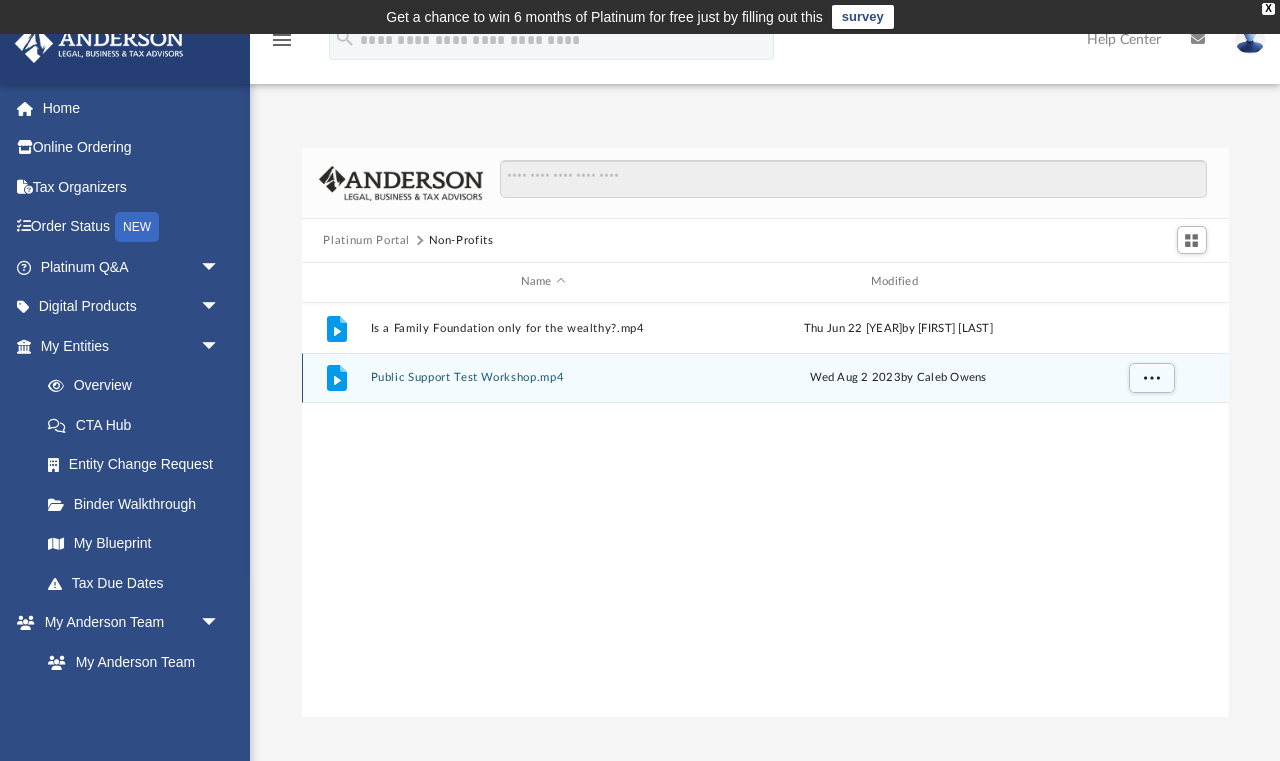 click on "Public Support Test Workshop.mp4" at bounding box center (543, 377) 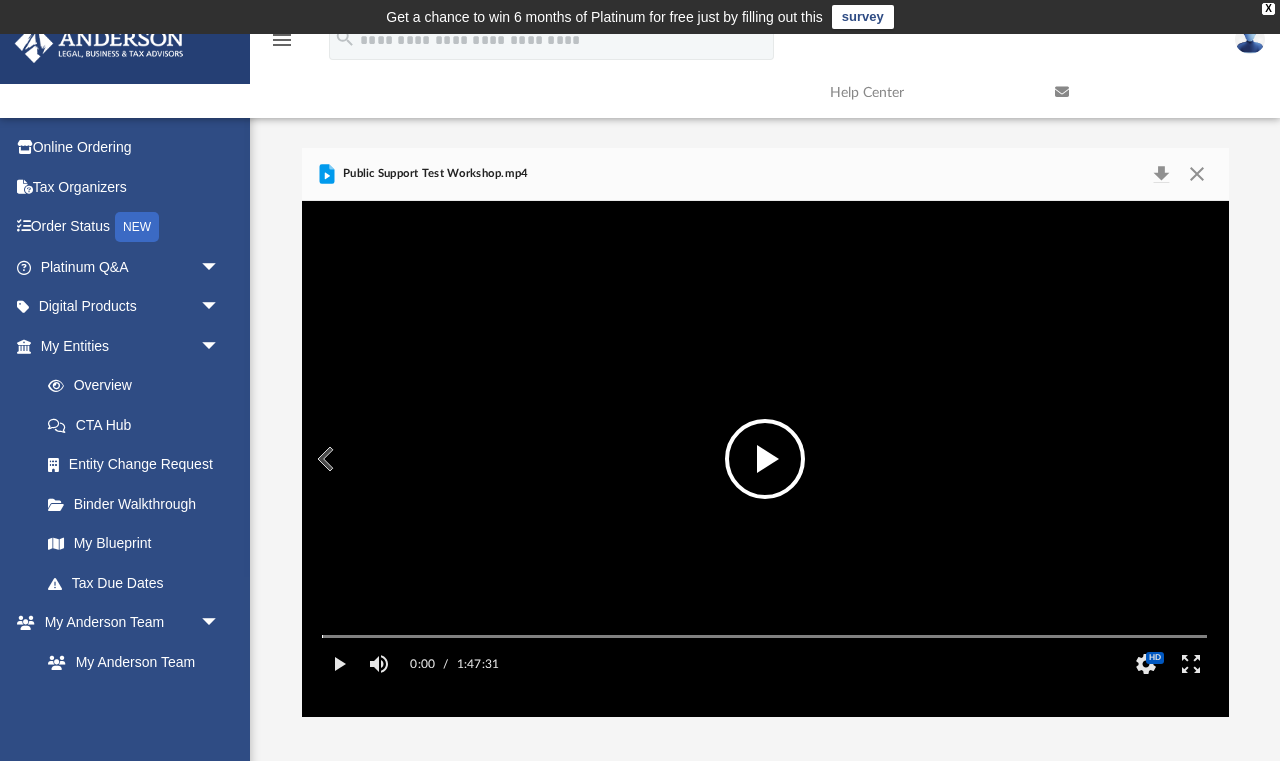 click at bounding box center [765, 459] 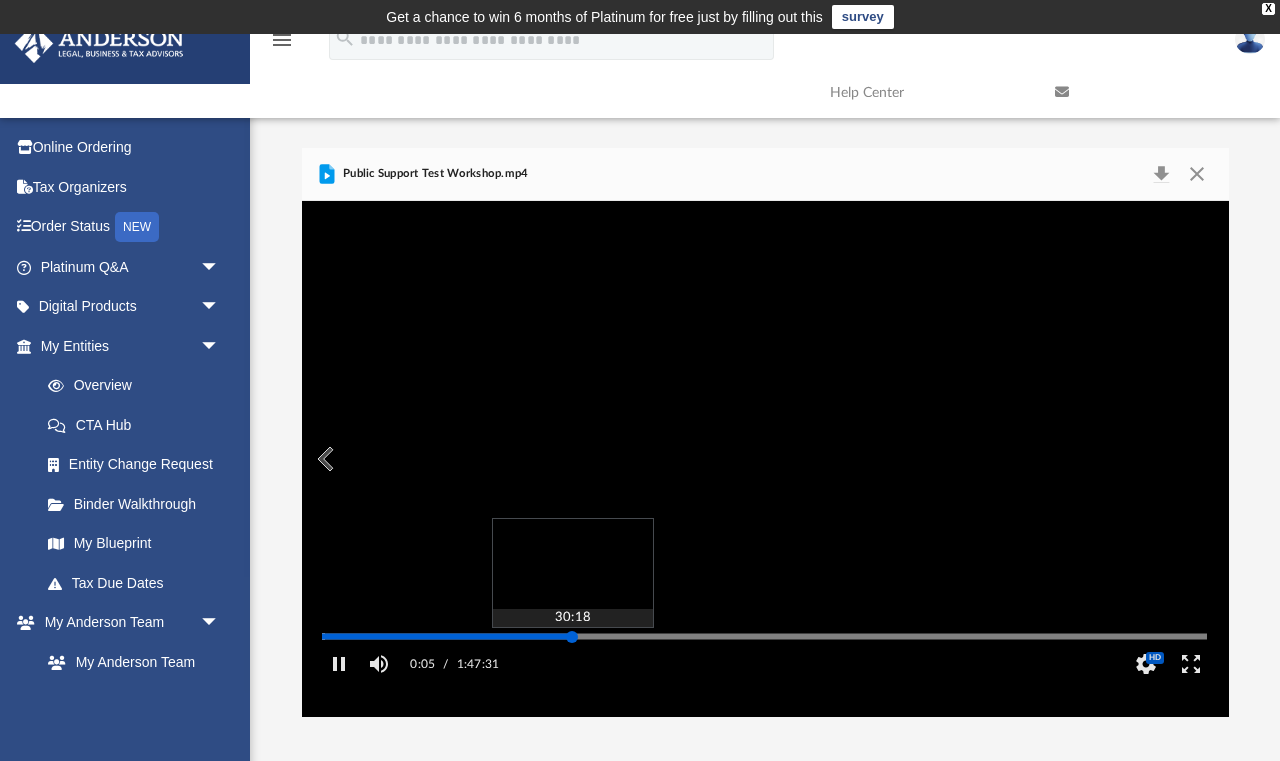 click on "Autoplay Disabled Speed 1.25 Quality Auto Subtitles/CC Off Audio Autoplay Disabled Enabled Speed 0.5 Normal 1.25 1.5 2.0 Quality 480p 1080p Auto Subtitles/CC Off Audio
0:05  /  1:47:31 CC HD
30:18" at bounding box center (765, 459) 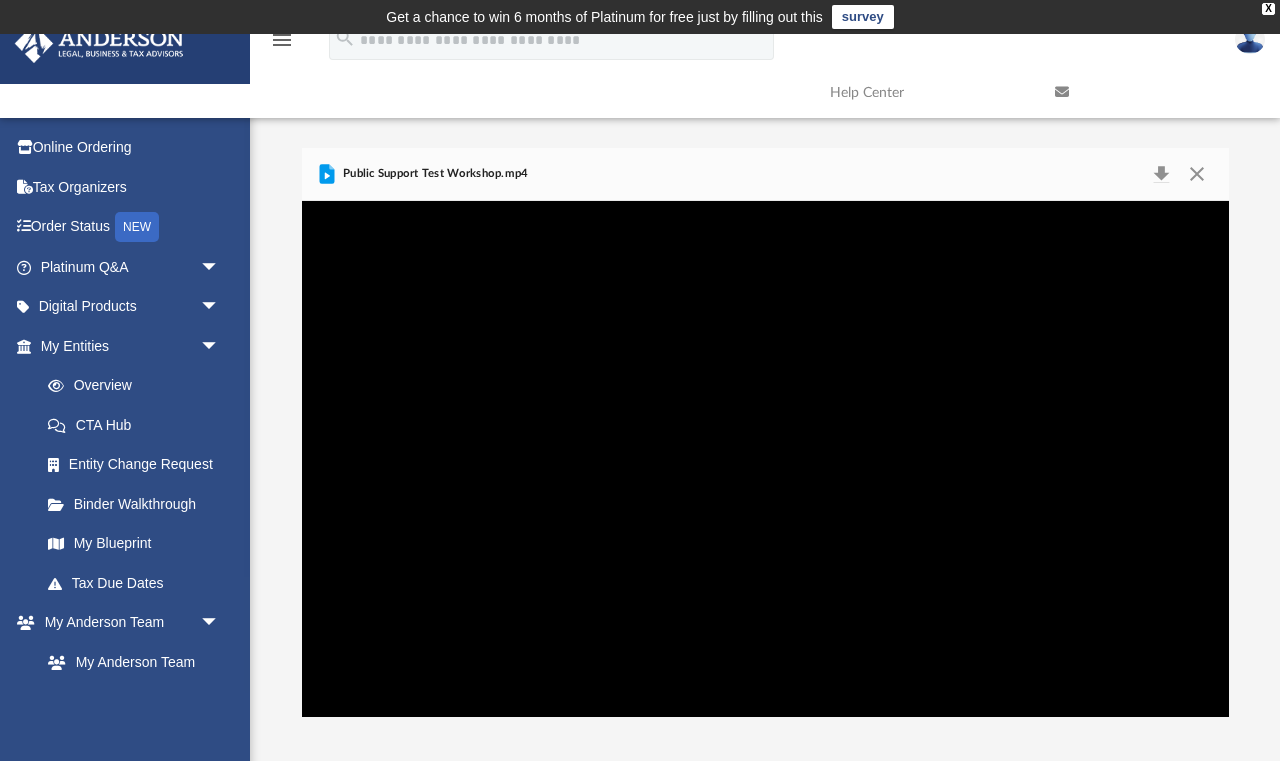 scroll, scrollTop: 1, scrollLeft: 1, axis: both 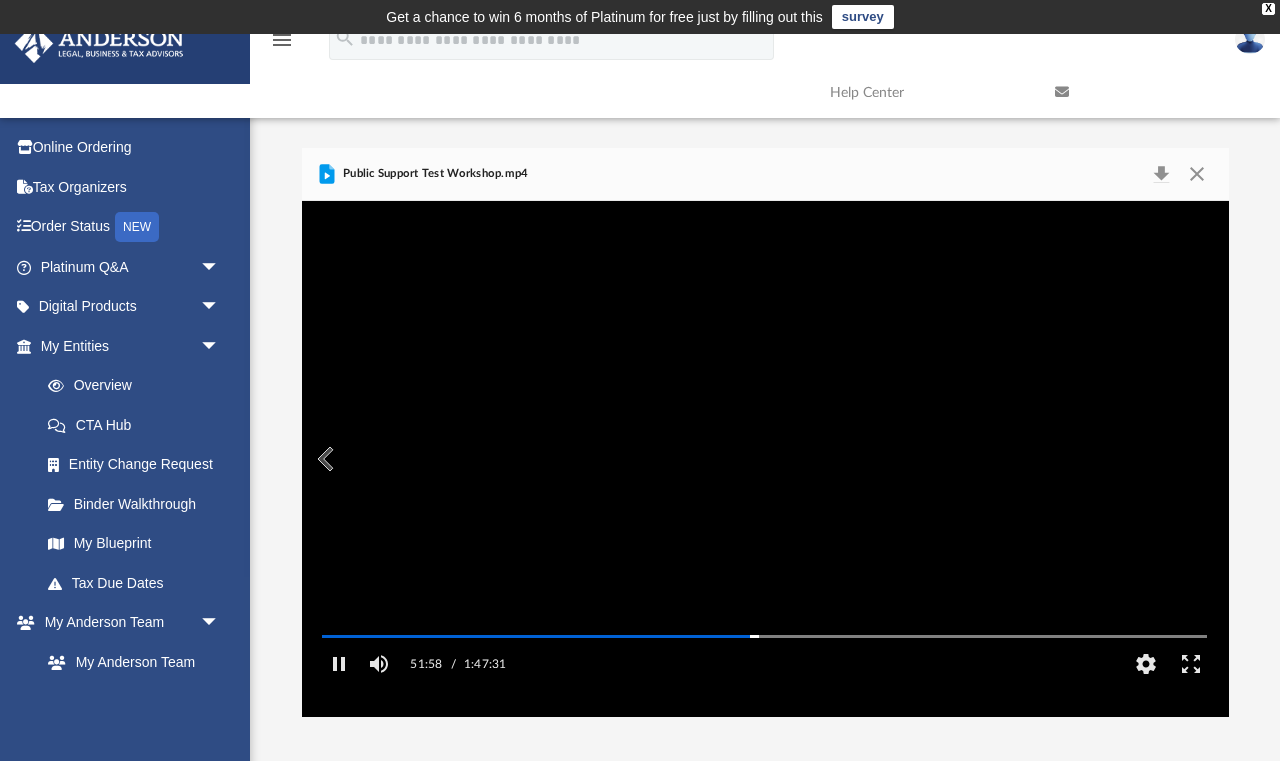 click at bounding box center [764, 458] 